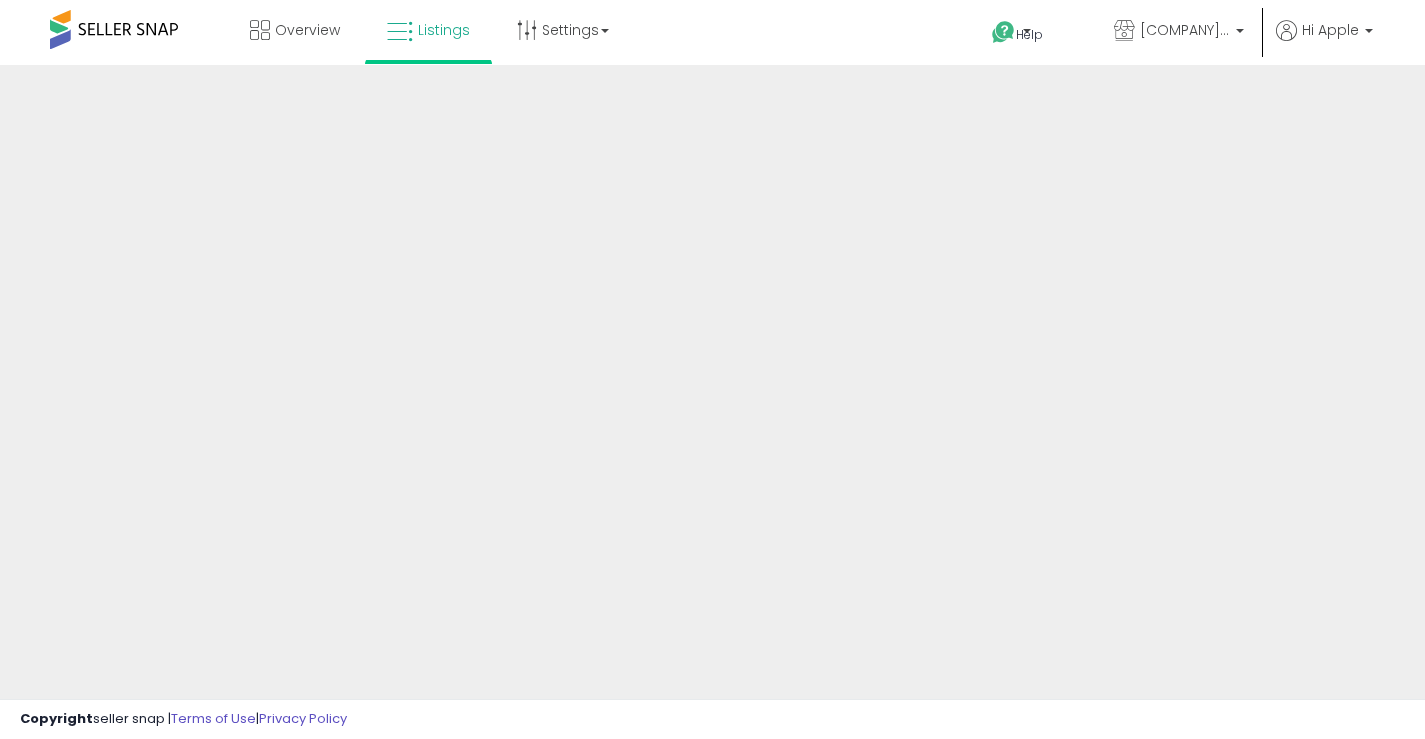 scroll, scrollTop: 0, scrollLeft: 0, axis: both 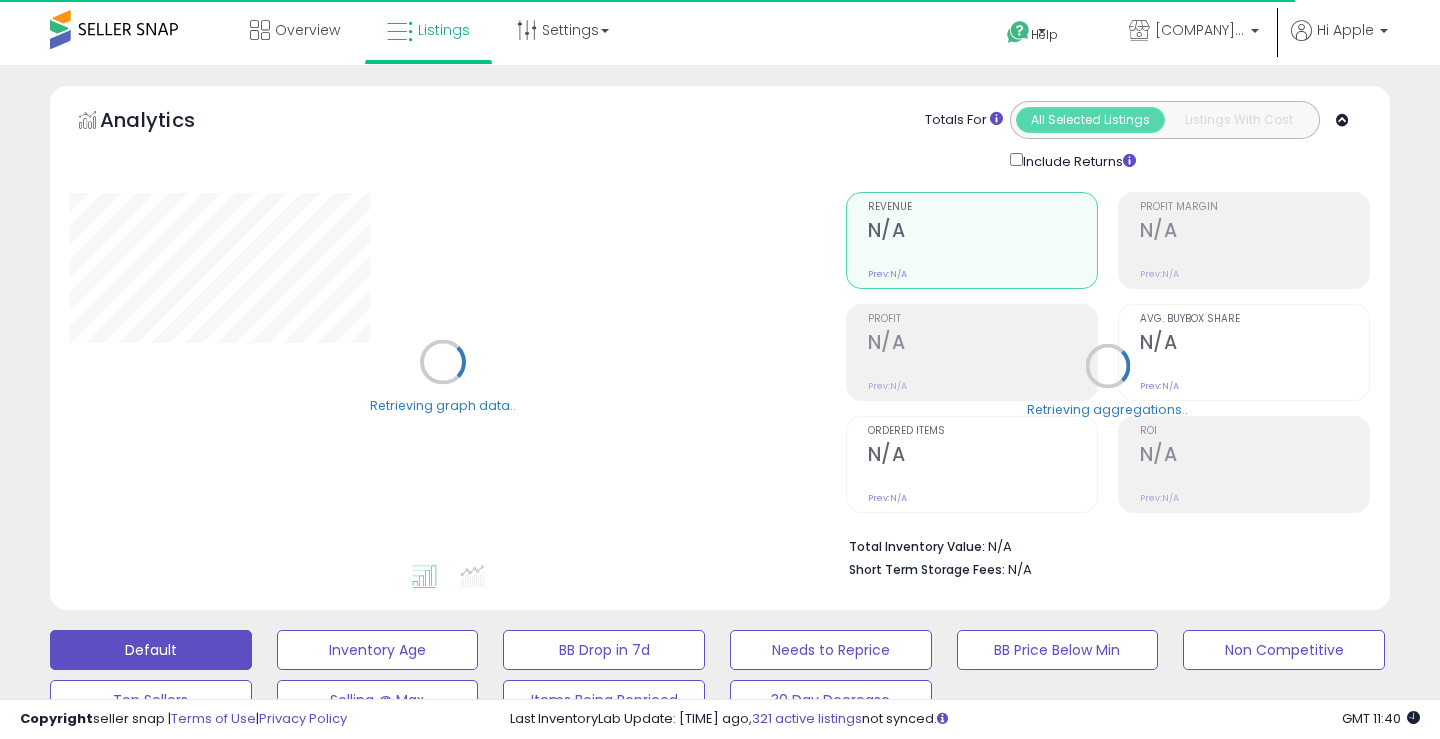 type on "*****" 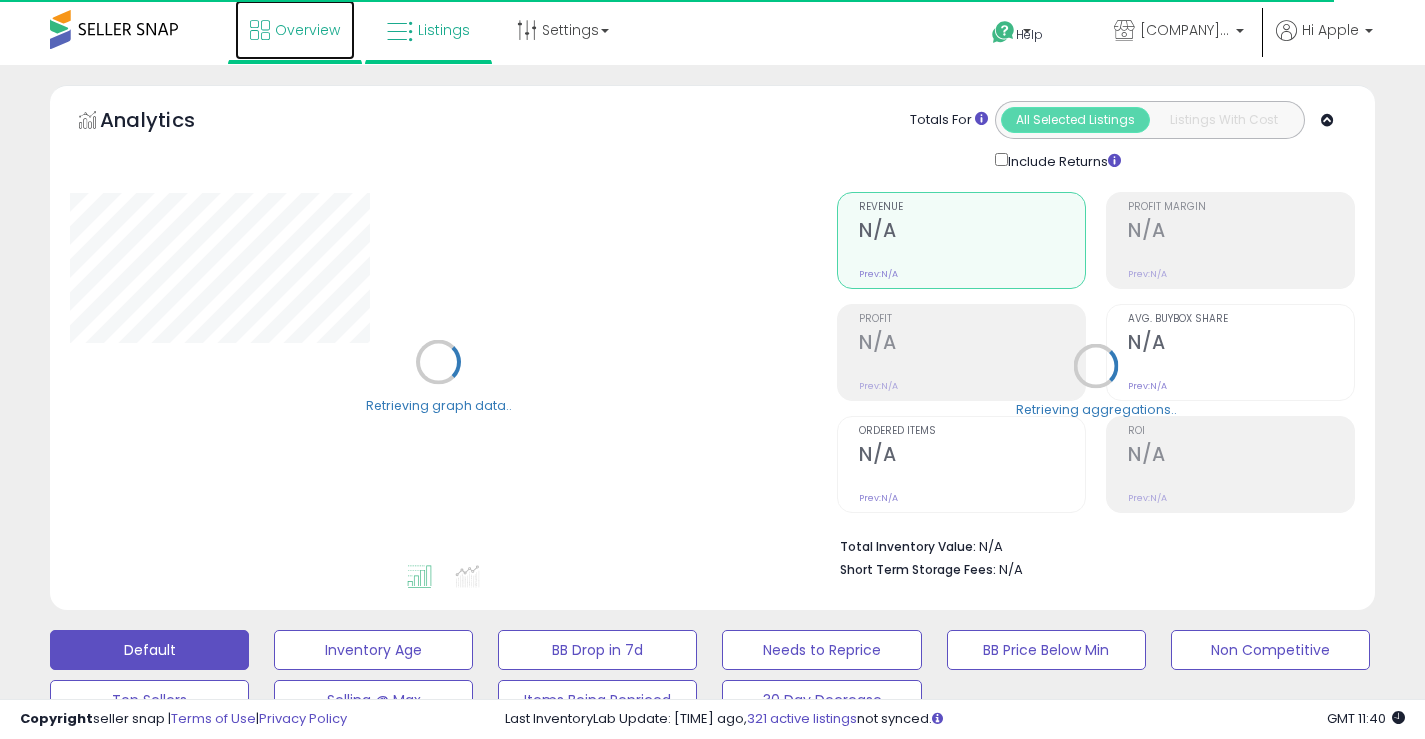 click on "Overview" at bounding box center [307, 30] 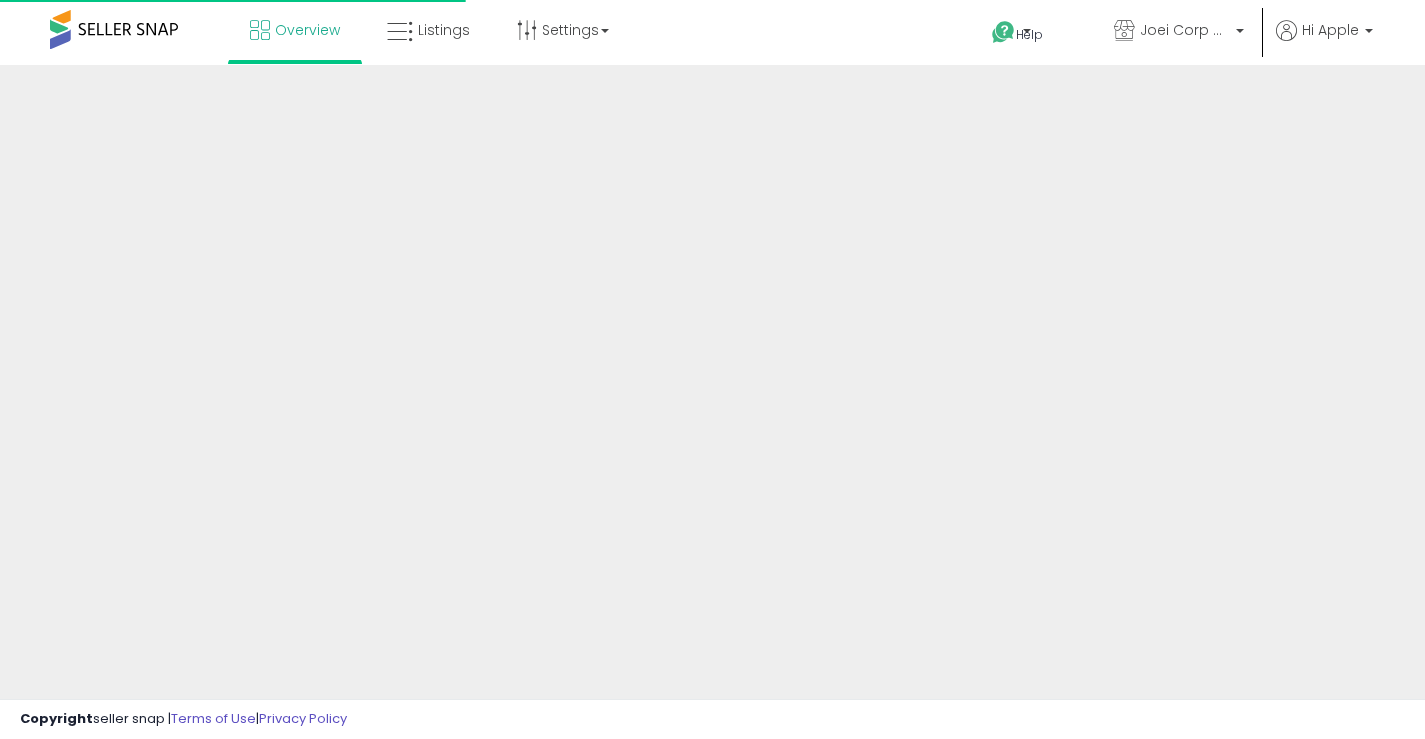 scroll, scrollTop: 0, scrollLeft: 0, axis: both 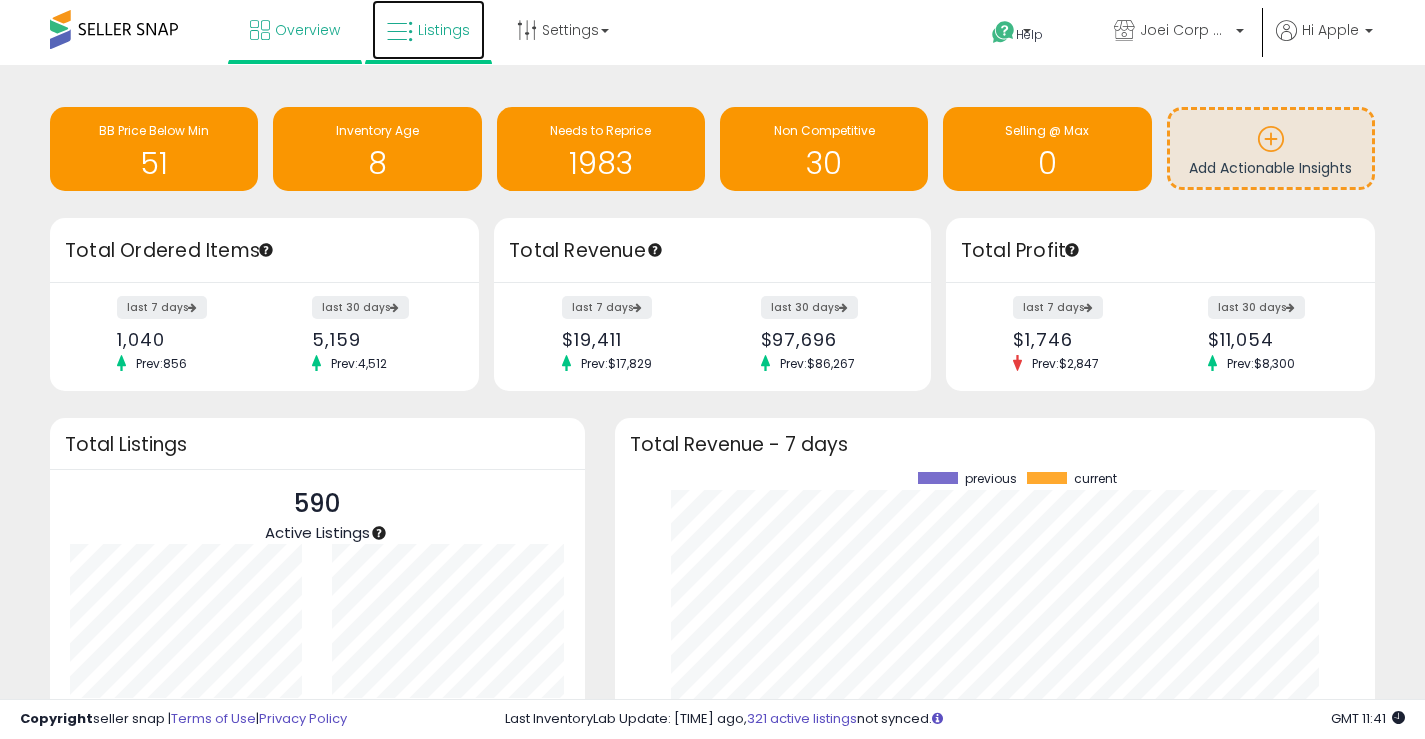 click on "Listings" at bounding box center (444, 30) 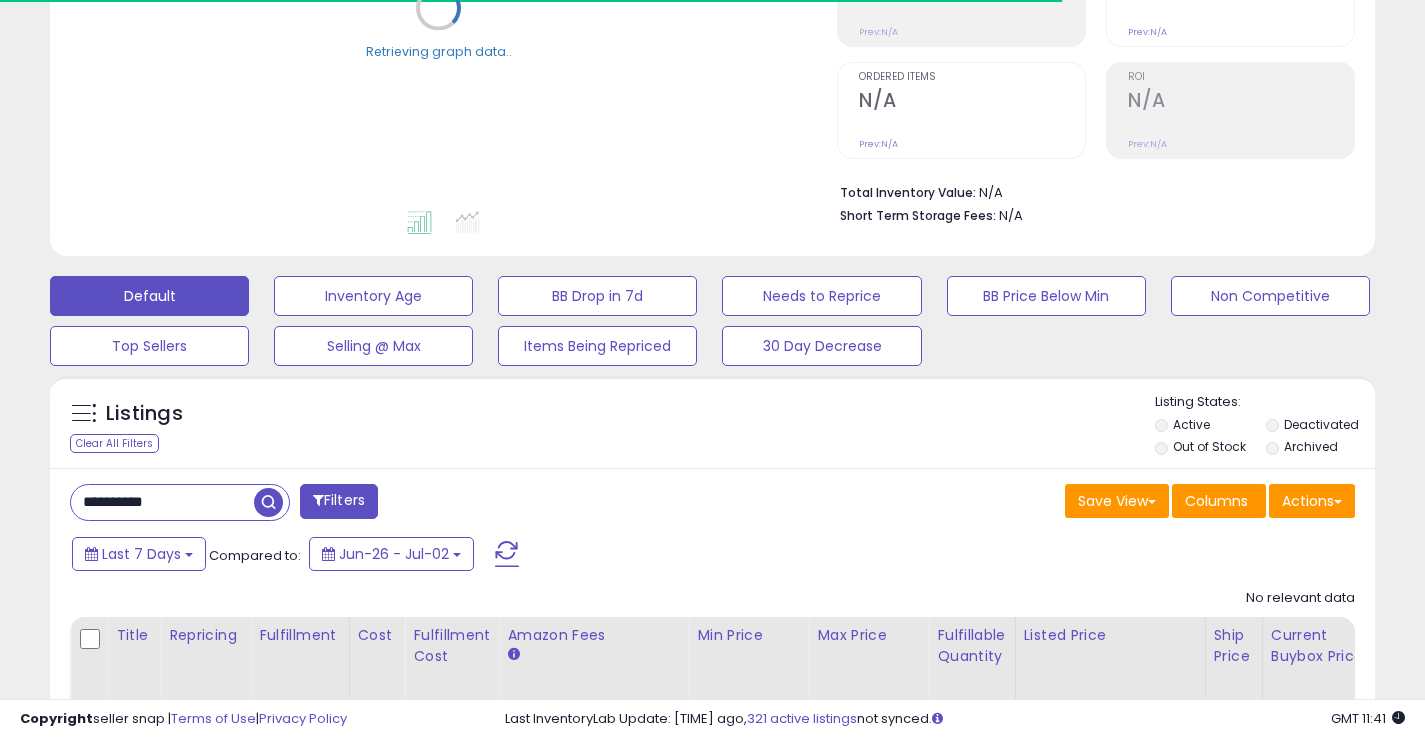 scroll, scrollTop: 499, scrollLeft: 0, axis: vertical 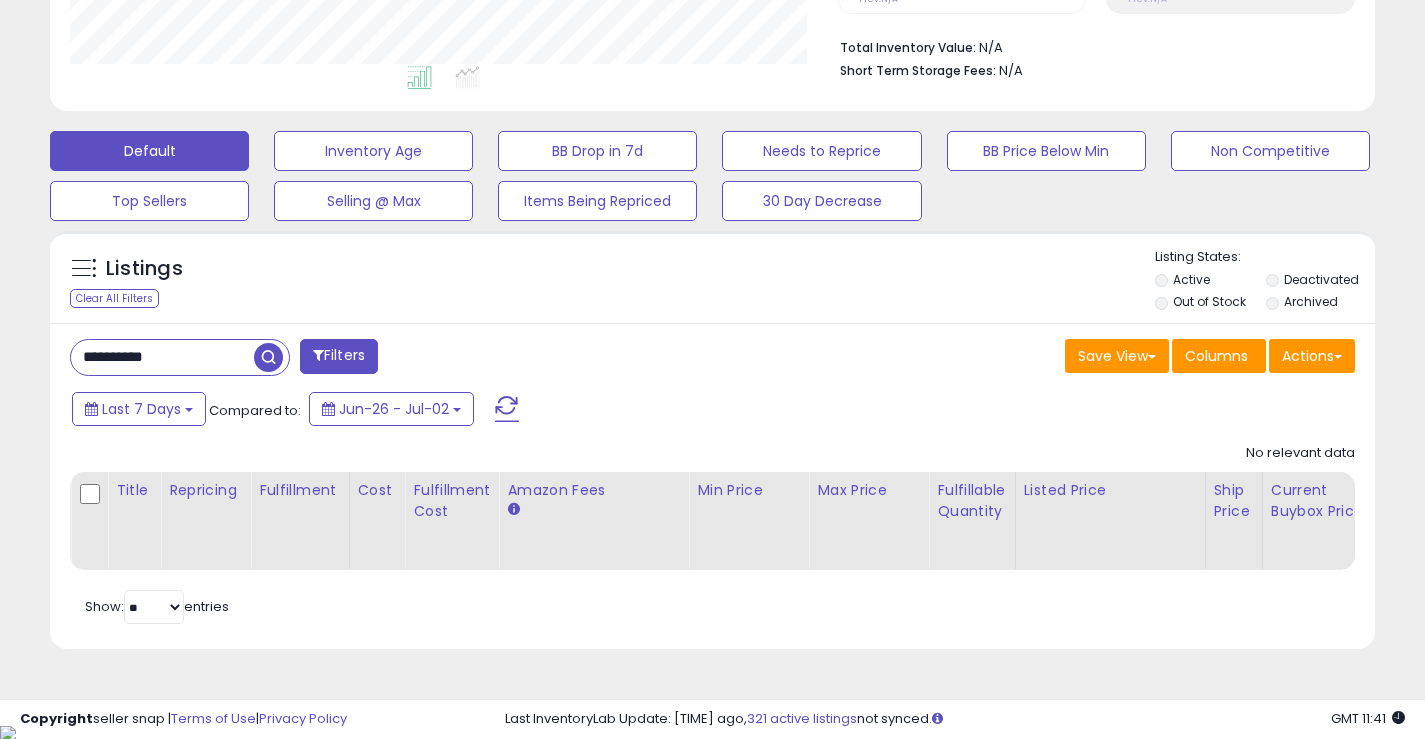 click on "**********" at bounding box center [162, 357] 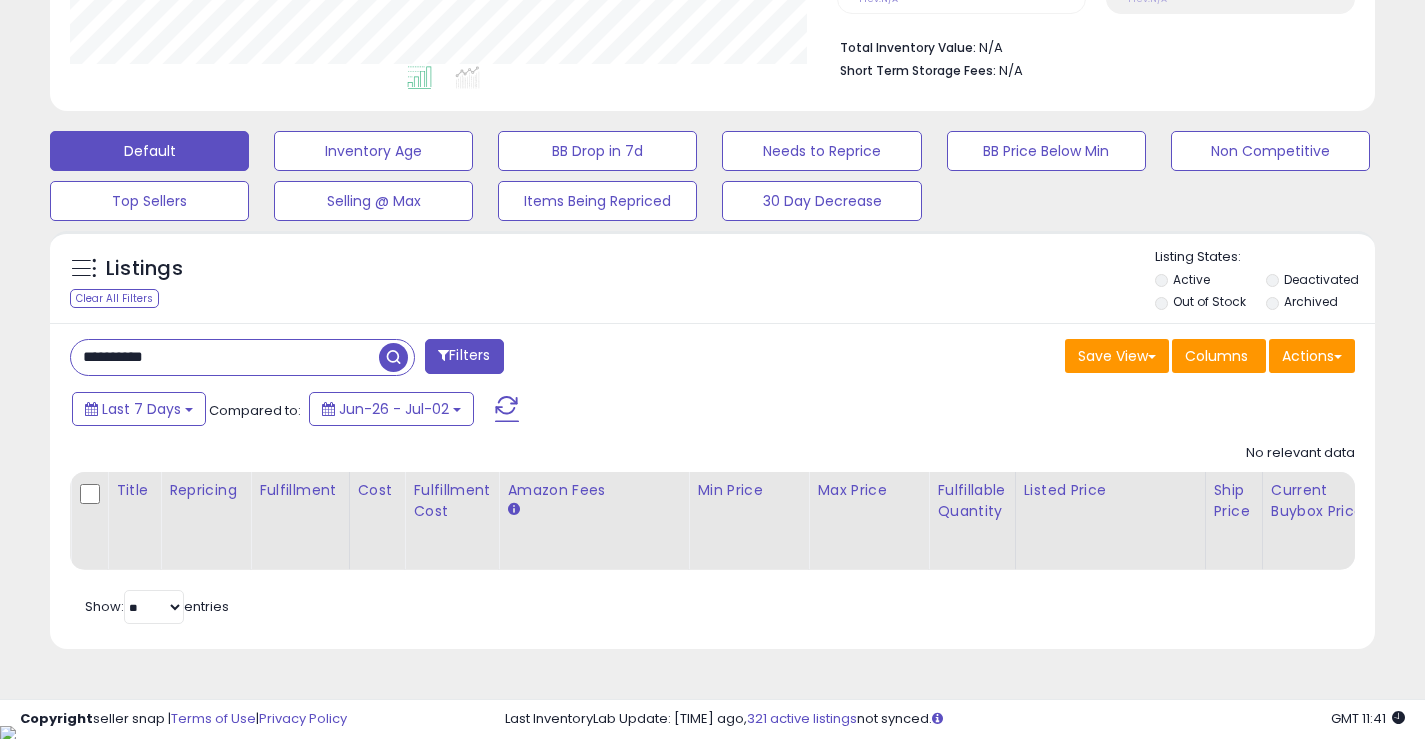 click on "**********" at bounding box center (225, 357) 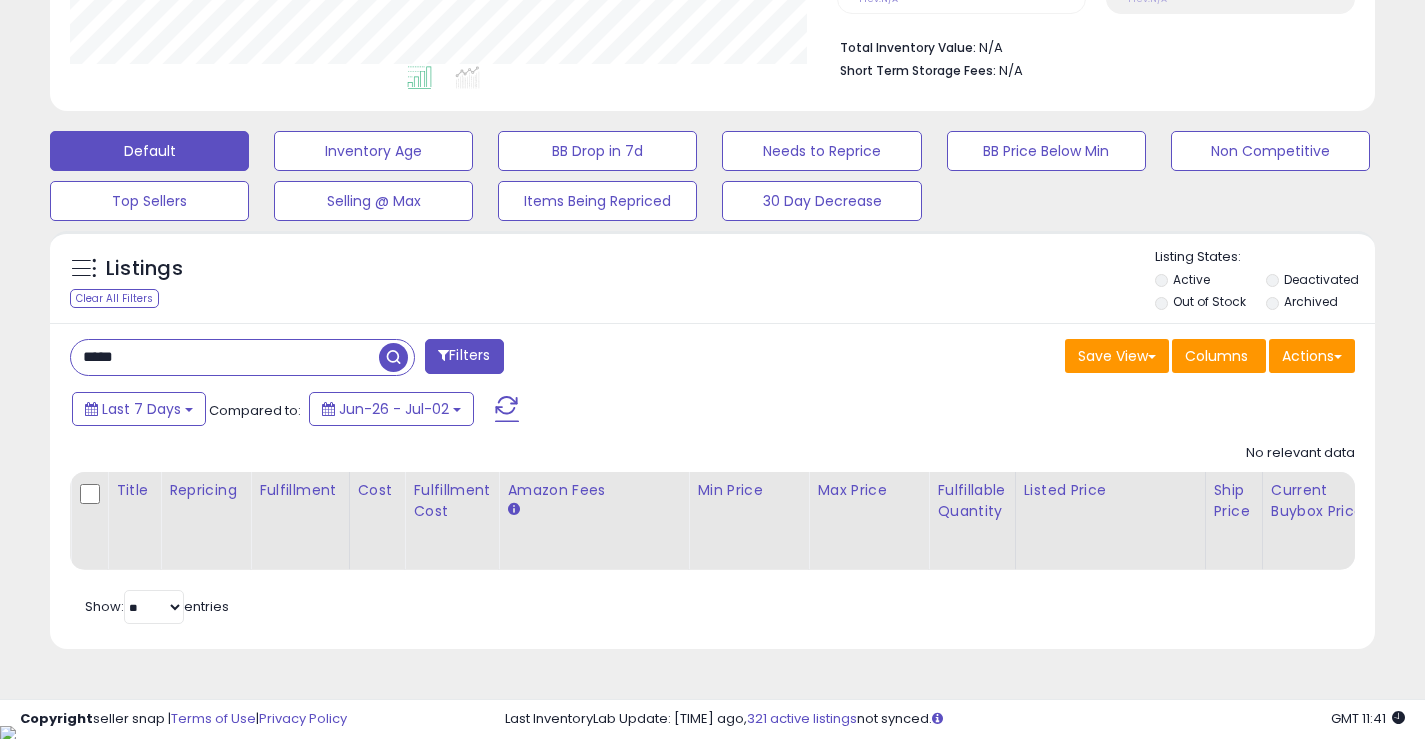type on "*****" 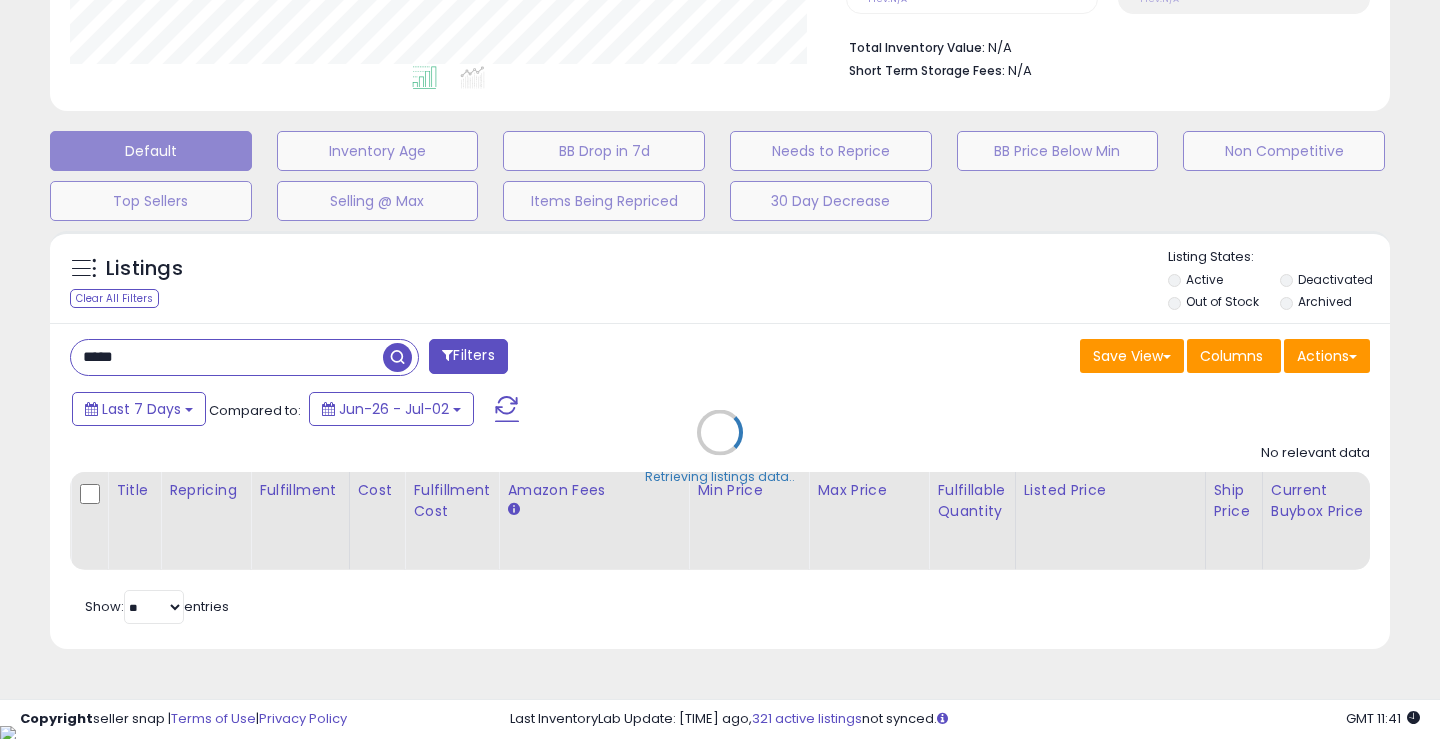 scroll, scrollTop: 999590, scrollLeft: 999224, axis: both 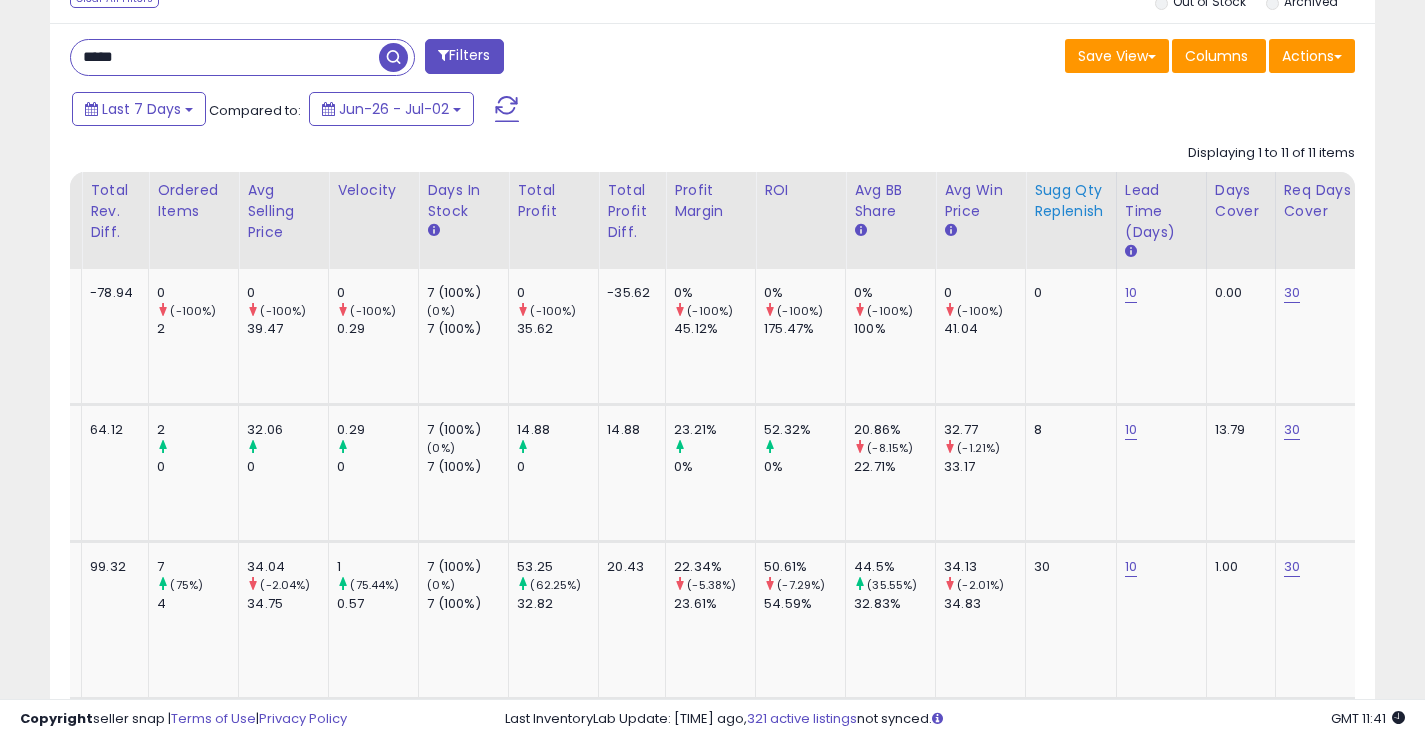 click on "Sugg Qty Replenish" at bounding box center [1071, 201] 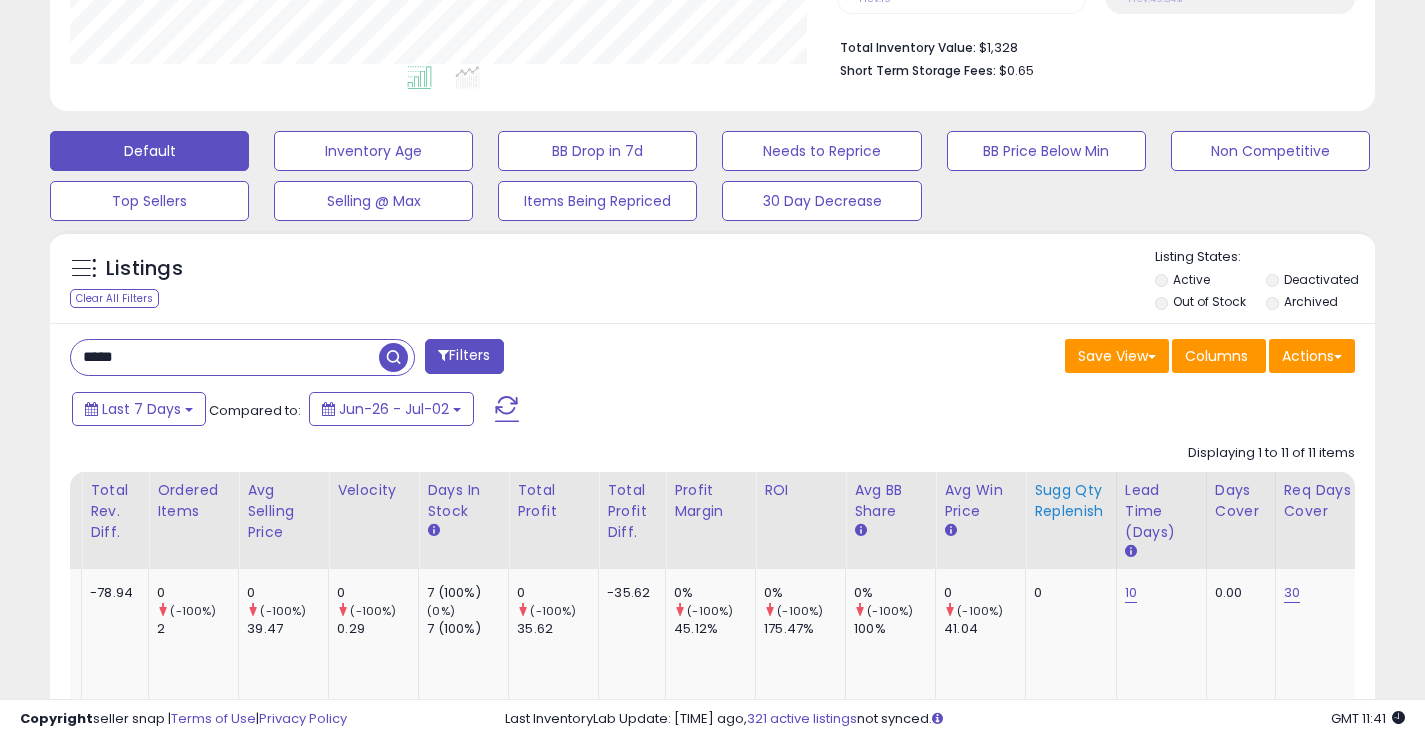 scroll, scrollTop: 0, scrollLeft: 1546, axis: horizontal 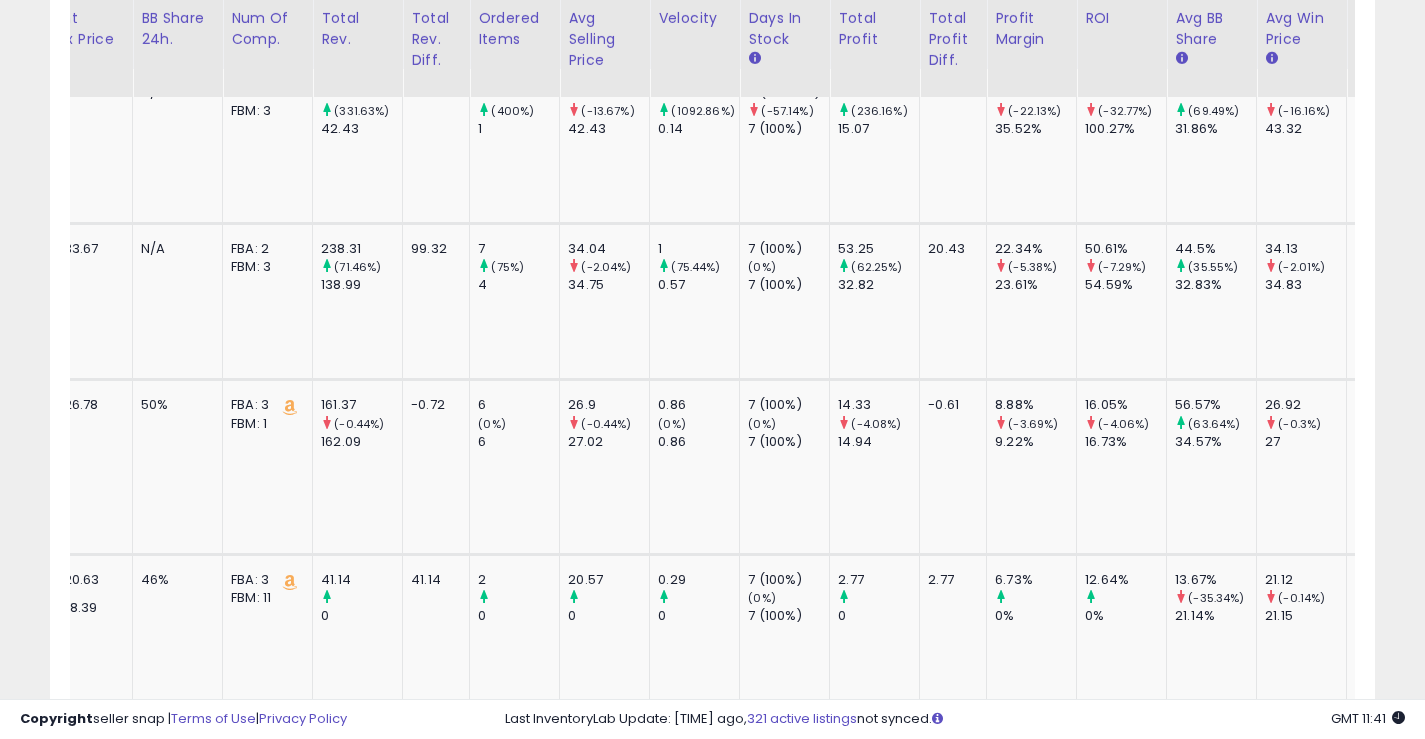 click at bounding box center (712, 689) 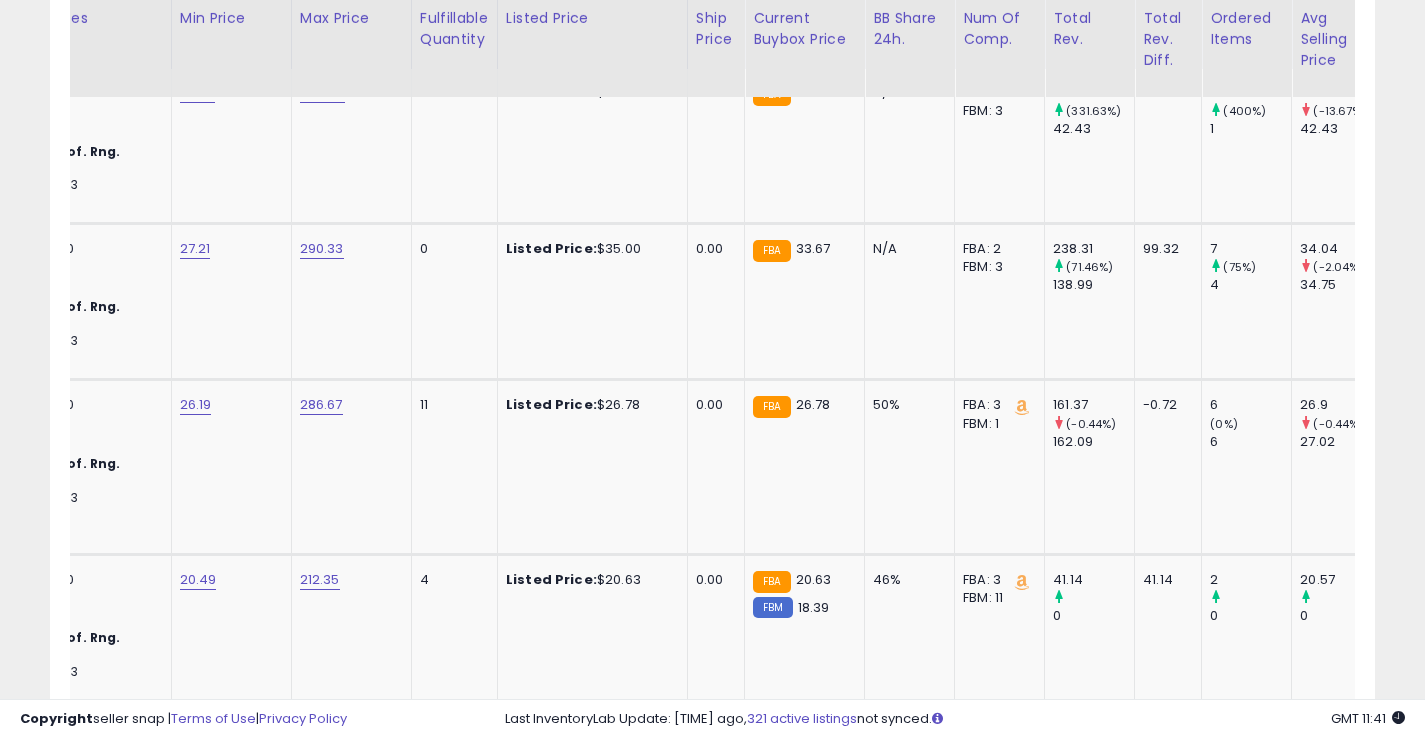 scroll, scrollTop: 0, scrollLeft: 121, axis: horizontal 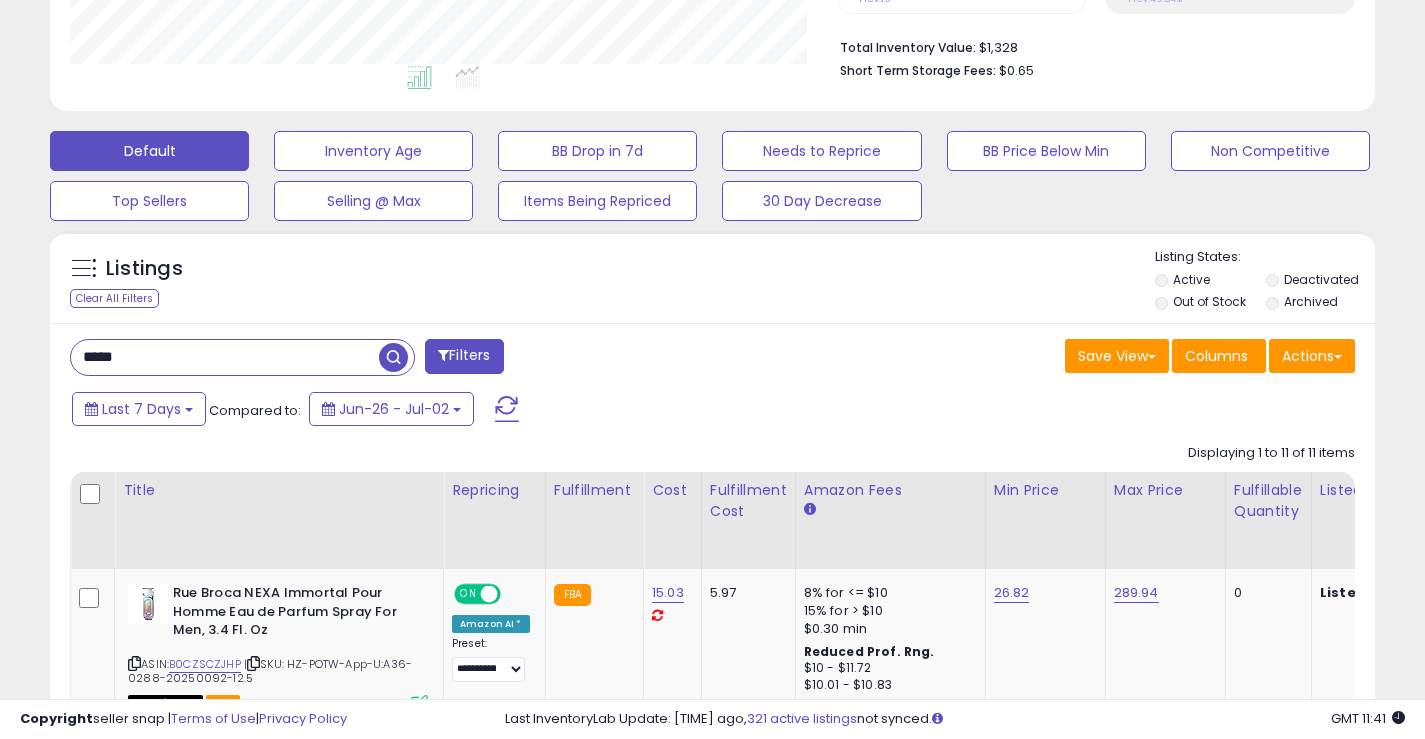 click on "Deactivated" at bounding box center [1321, 279] 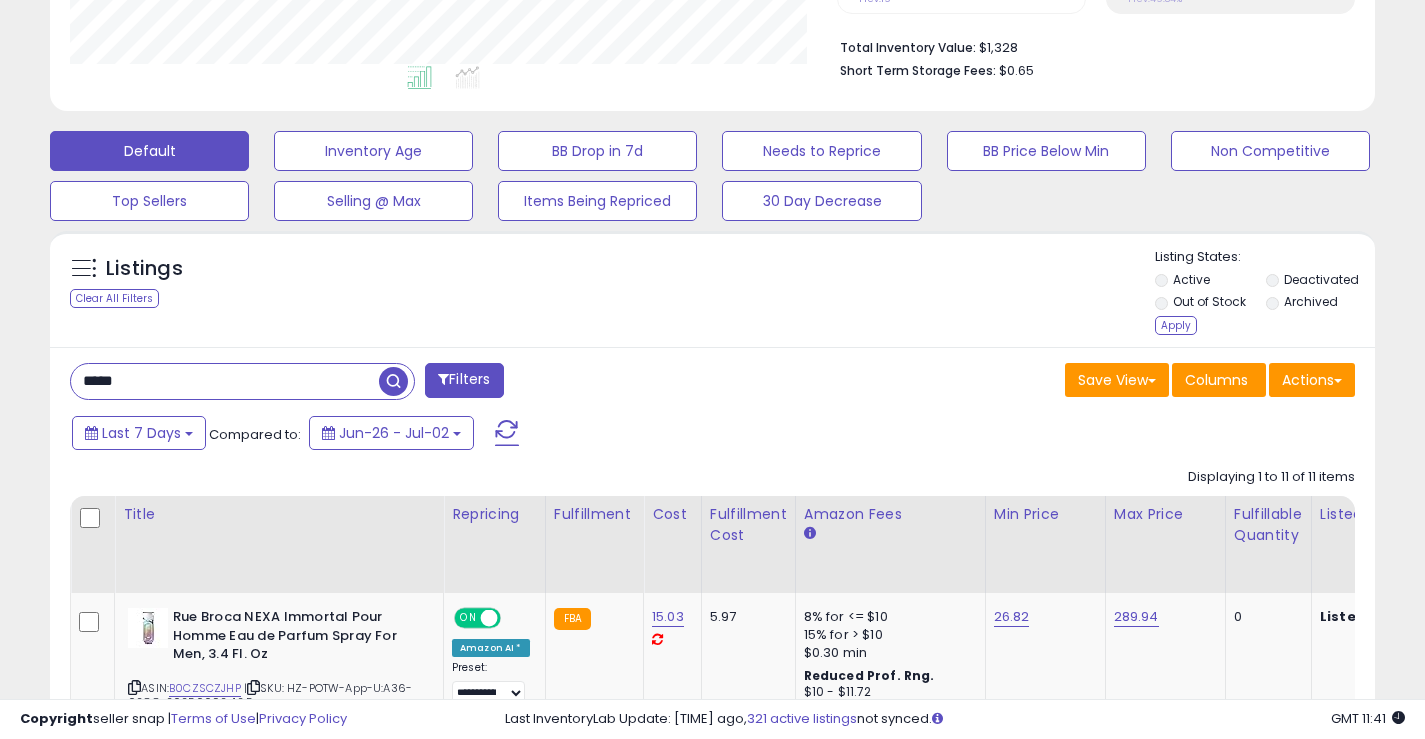 click on "Archived" at bounding box center [1311, 301] 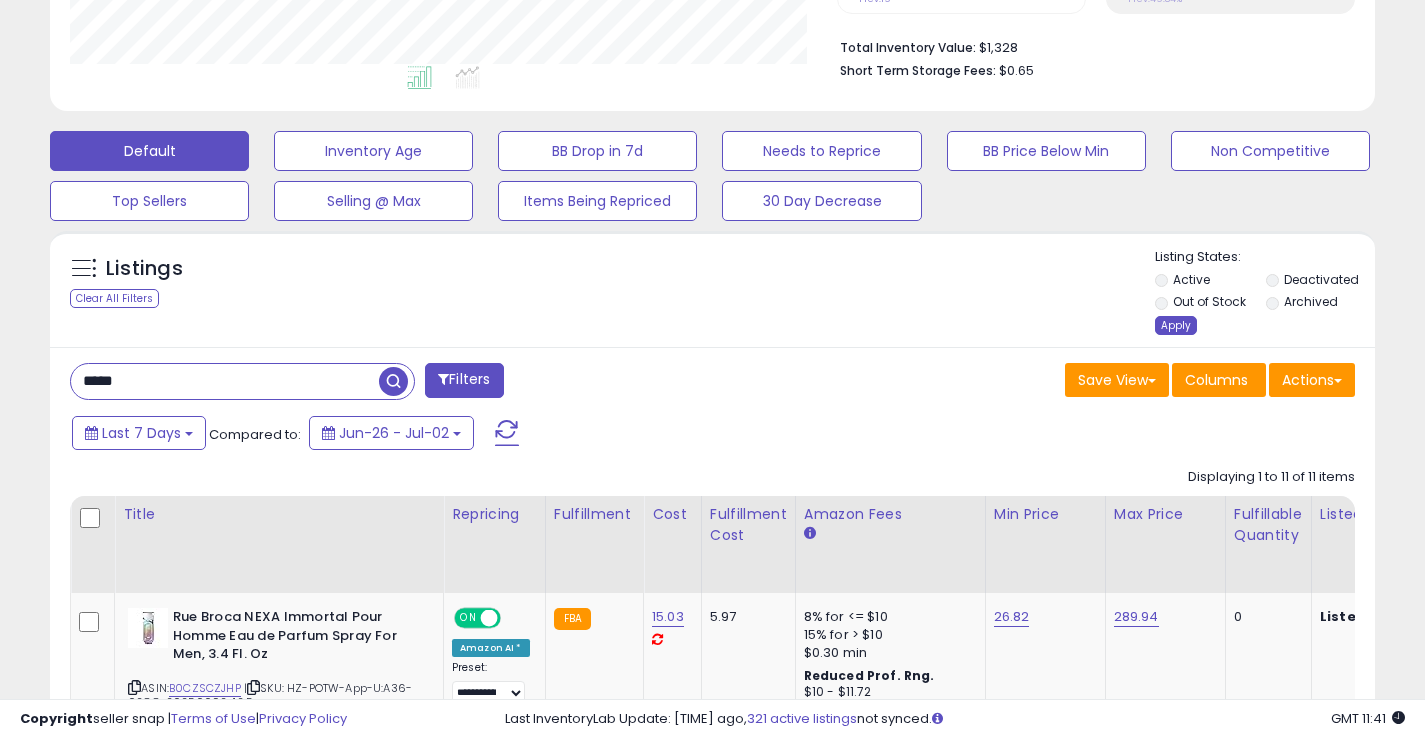 click on "Apply" at bounding box center [1176, 325] 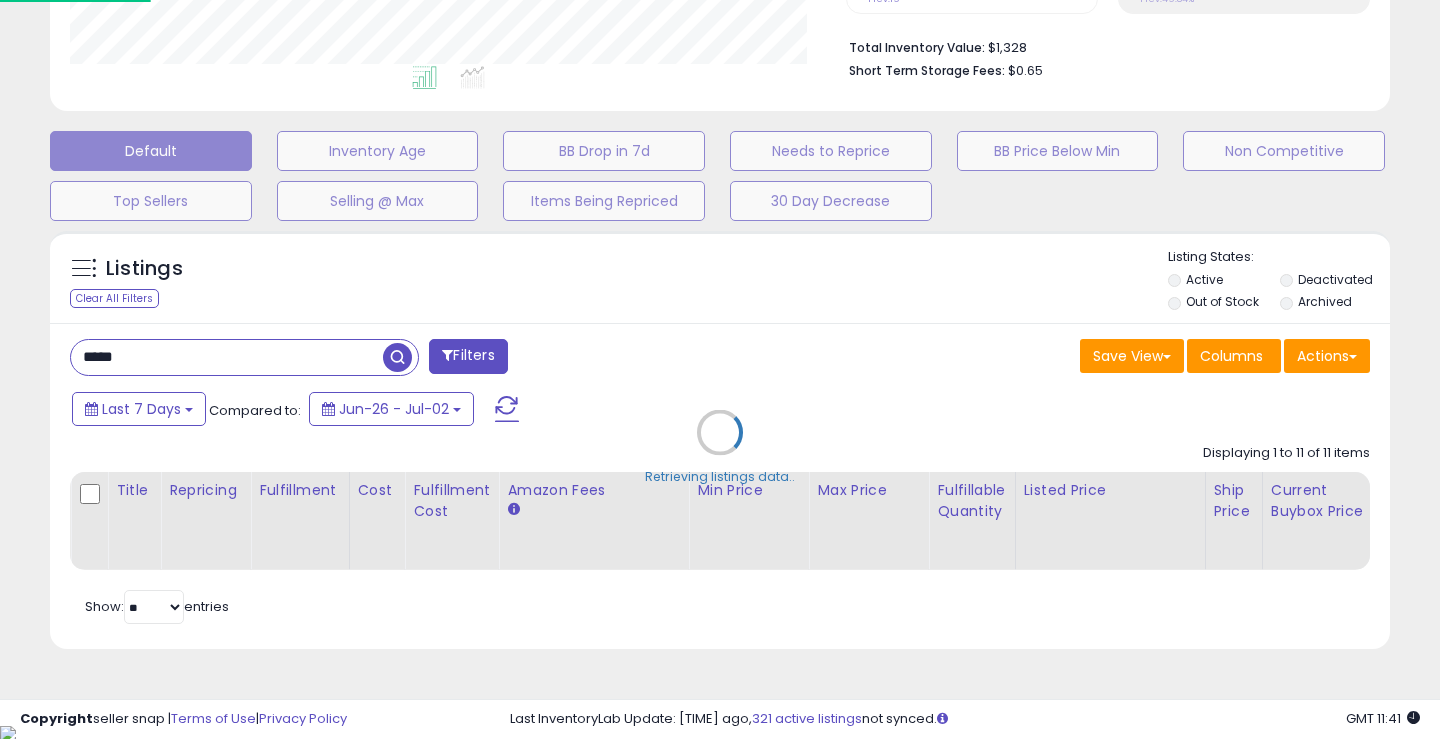 scroll, scrollTop: 999590, scrollLeft: 999224, axis: both 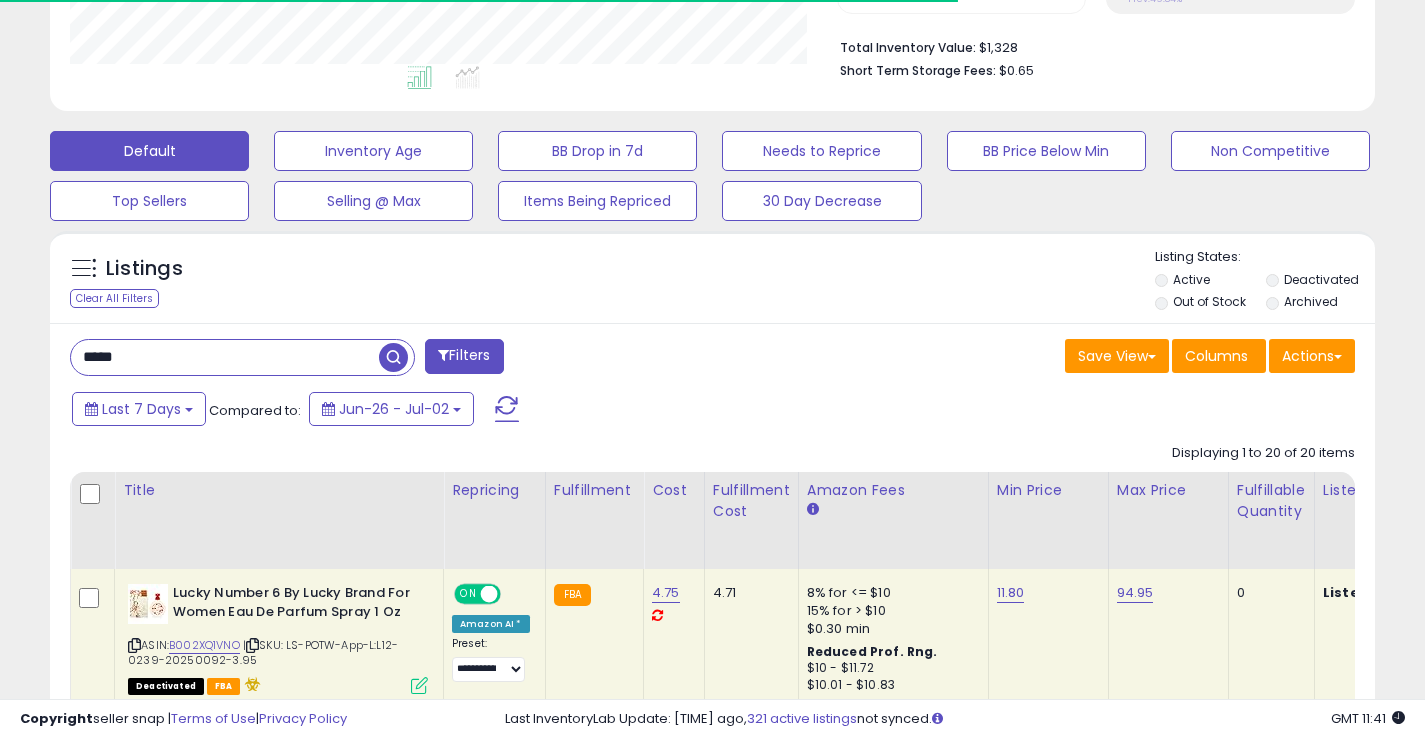 click at bounding box center [393, 357] 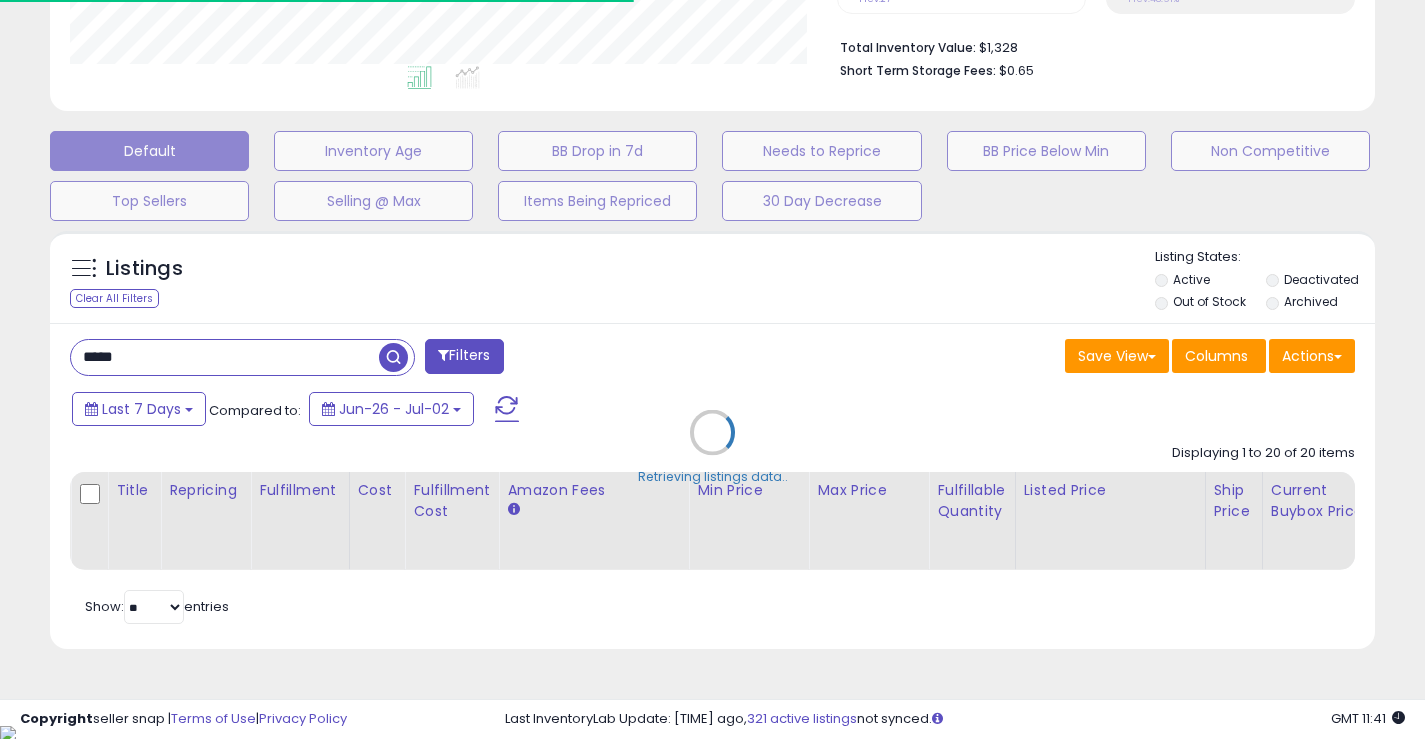 scroll 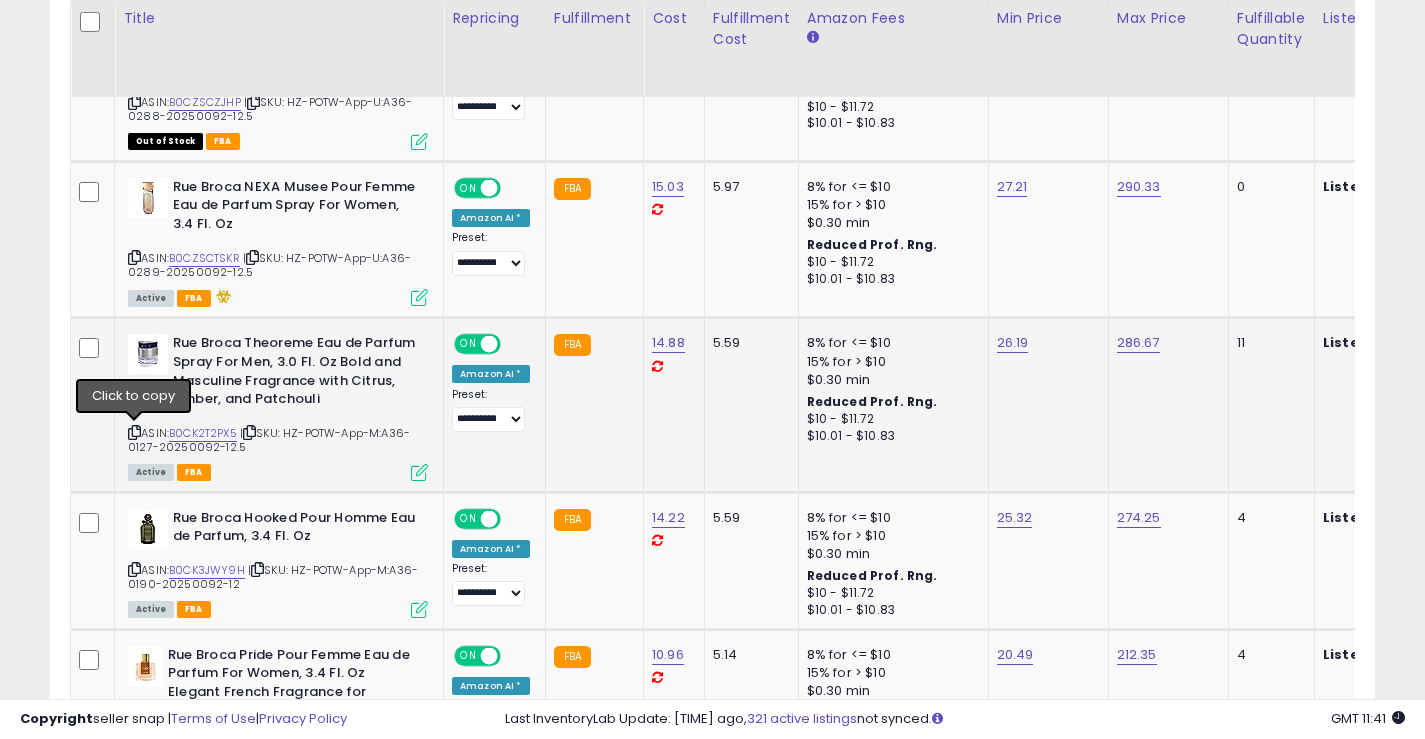click at bounding box center (134, 432) 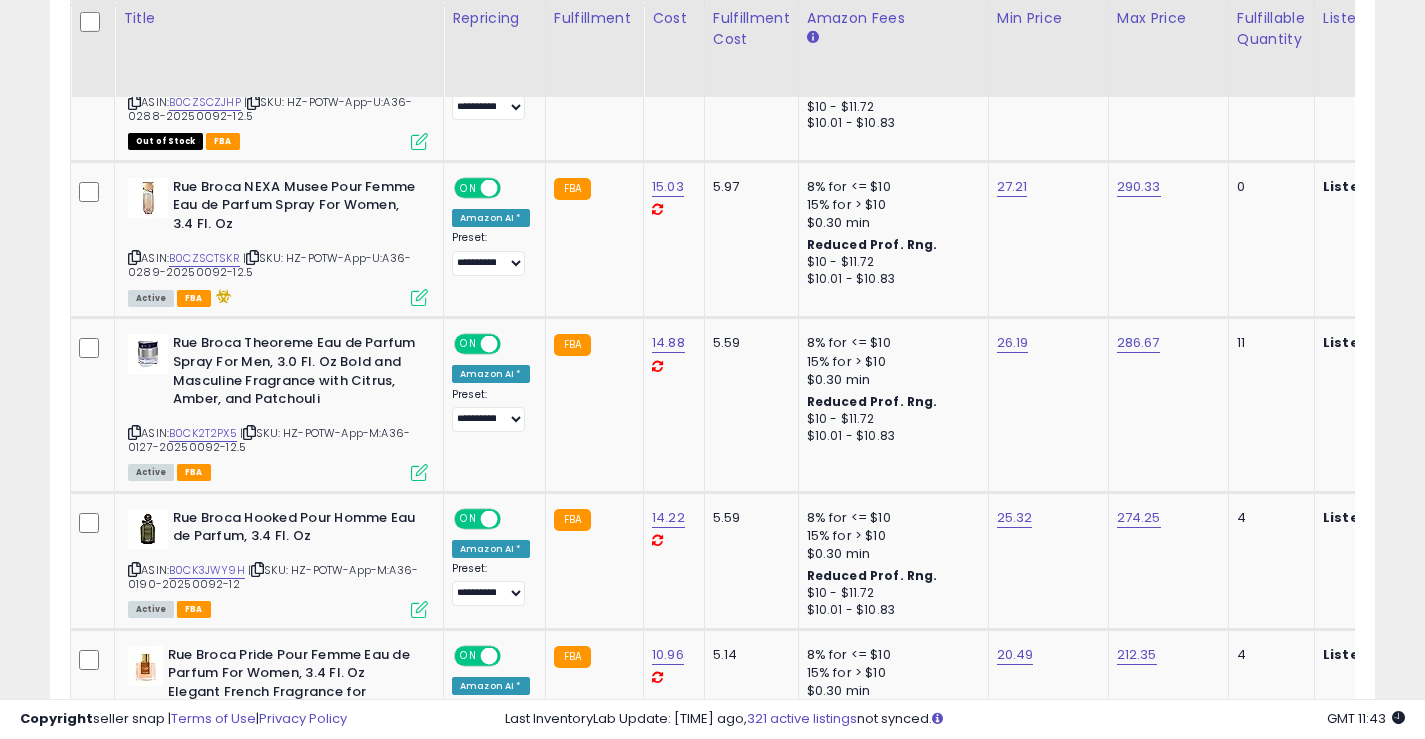 scroll, scrollTop: 0, scrollLeft: 1869, axis: horizontal 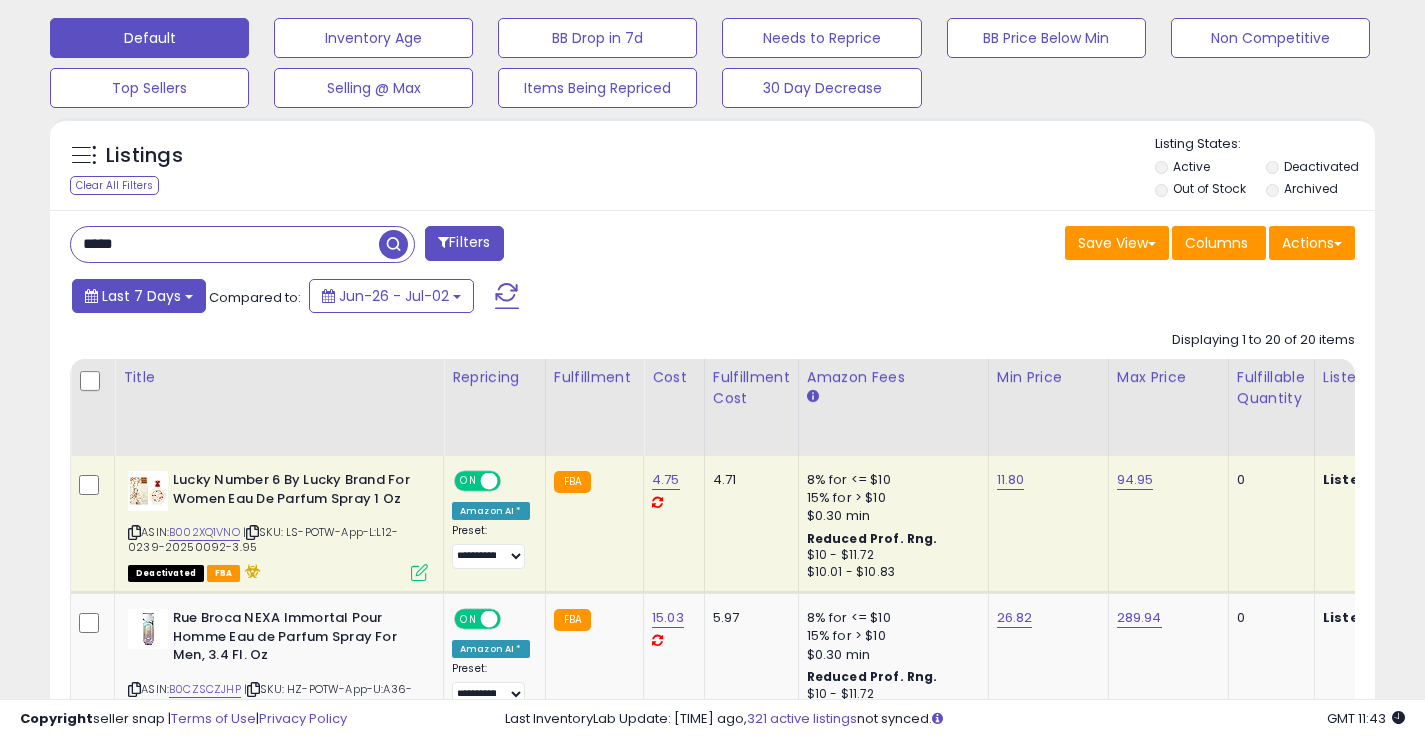 click on "Last 7 Days" at bounding box center [141, 296] 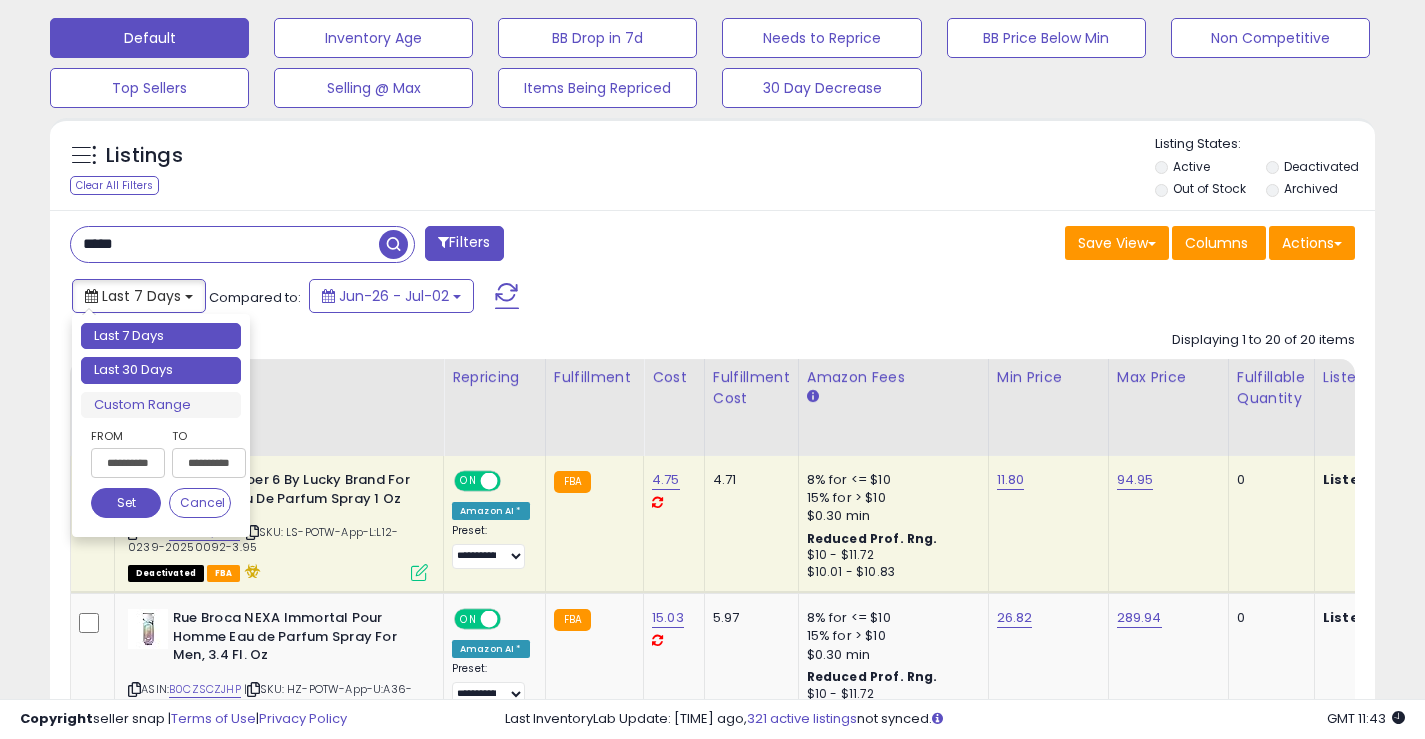 type on "**********" 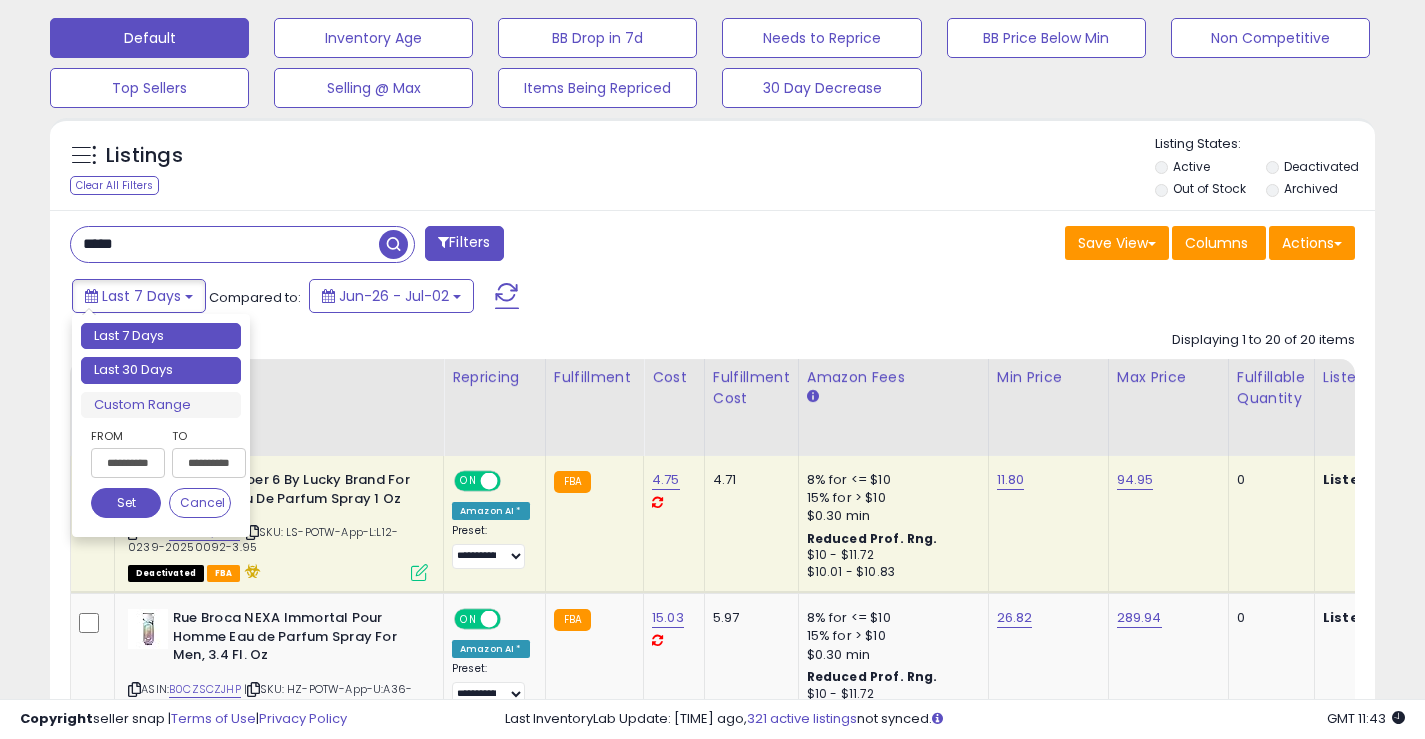 click on "Last 30 Days" at bounding box center [161, 370] 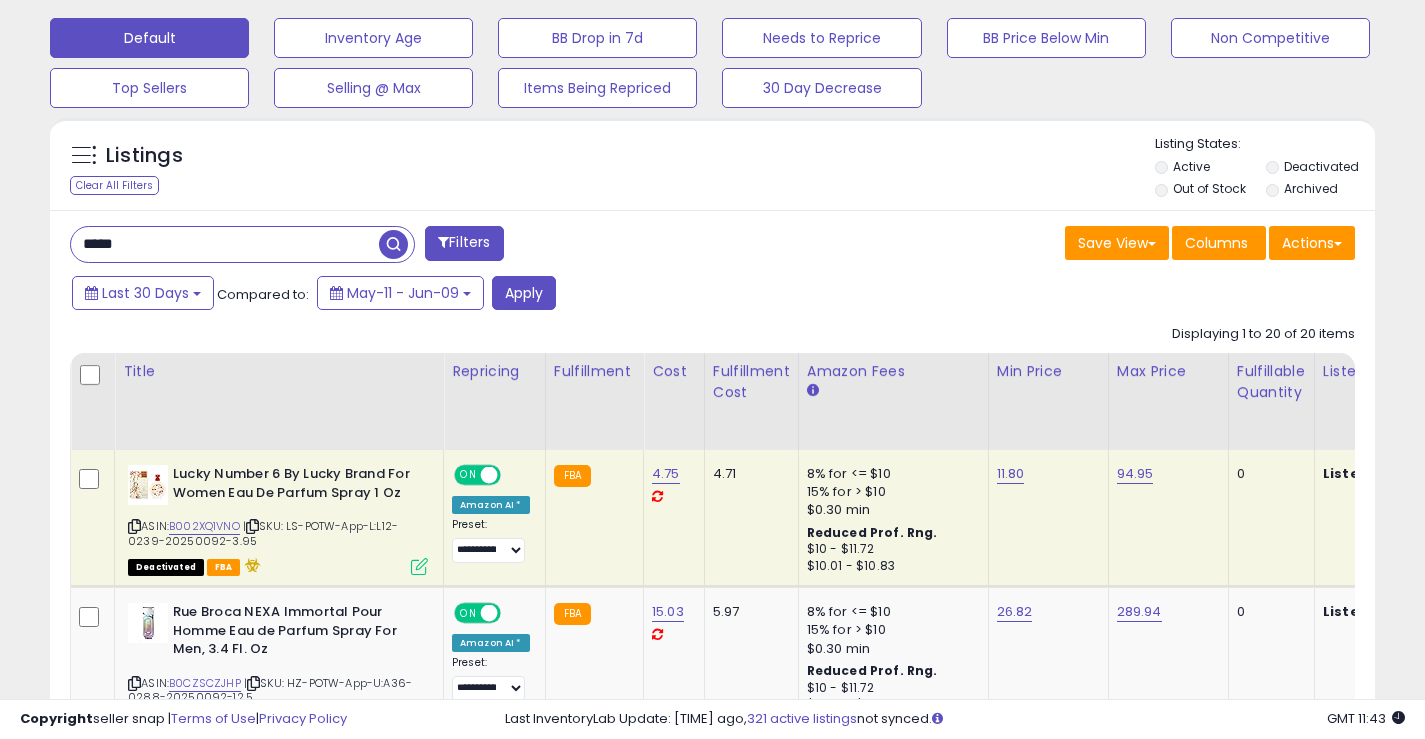 click at bounding box center (393, 244) 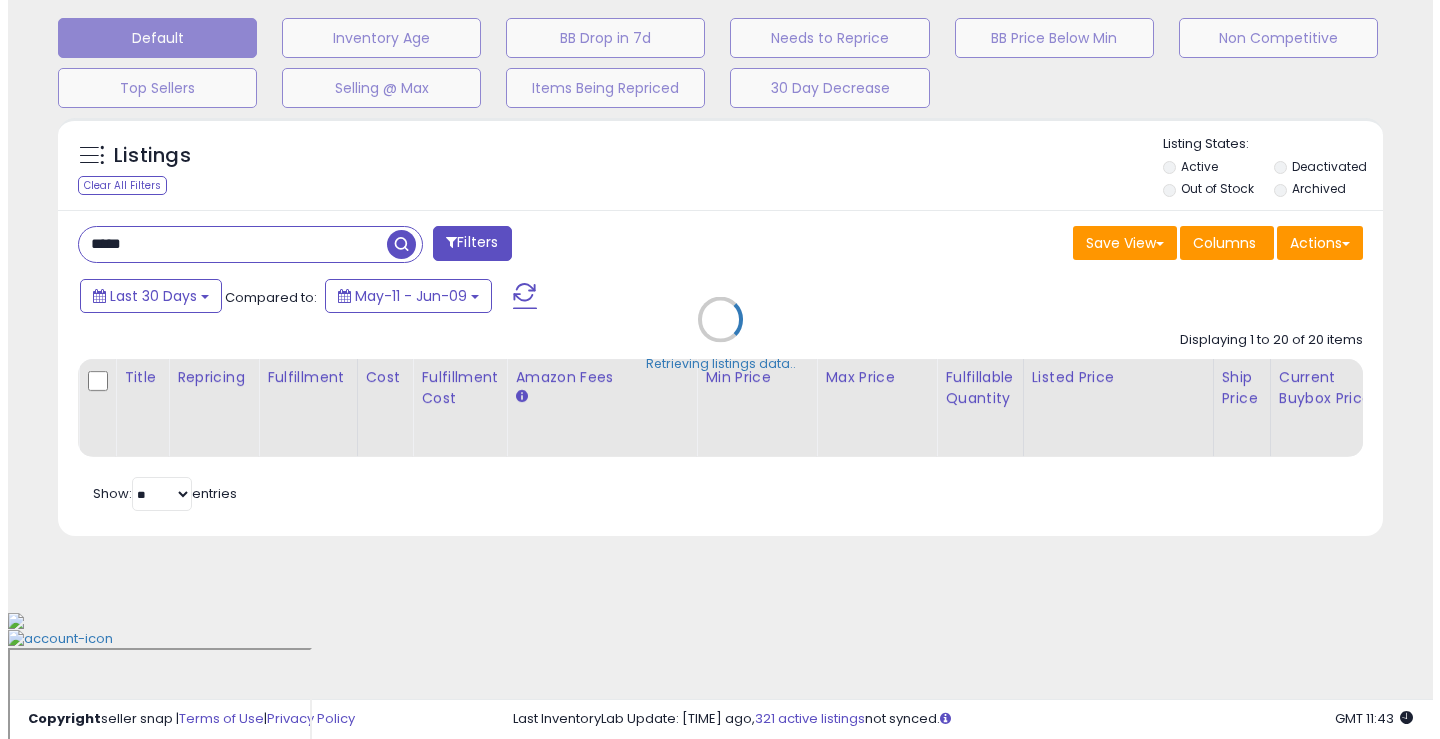 scroll, scrollTop: 499, scrollLeft: 0, axis: vertical 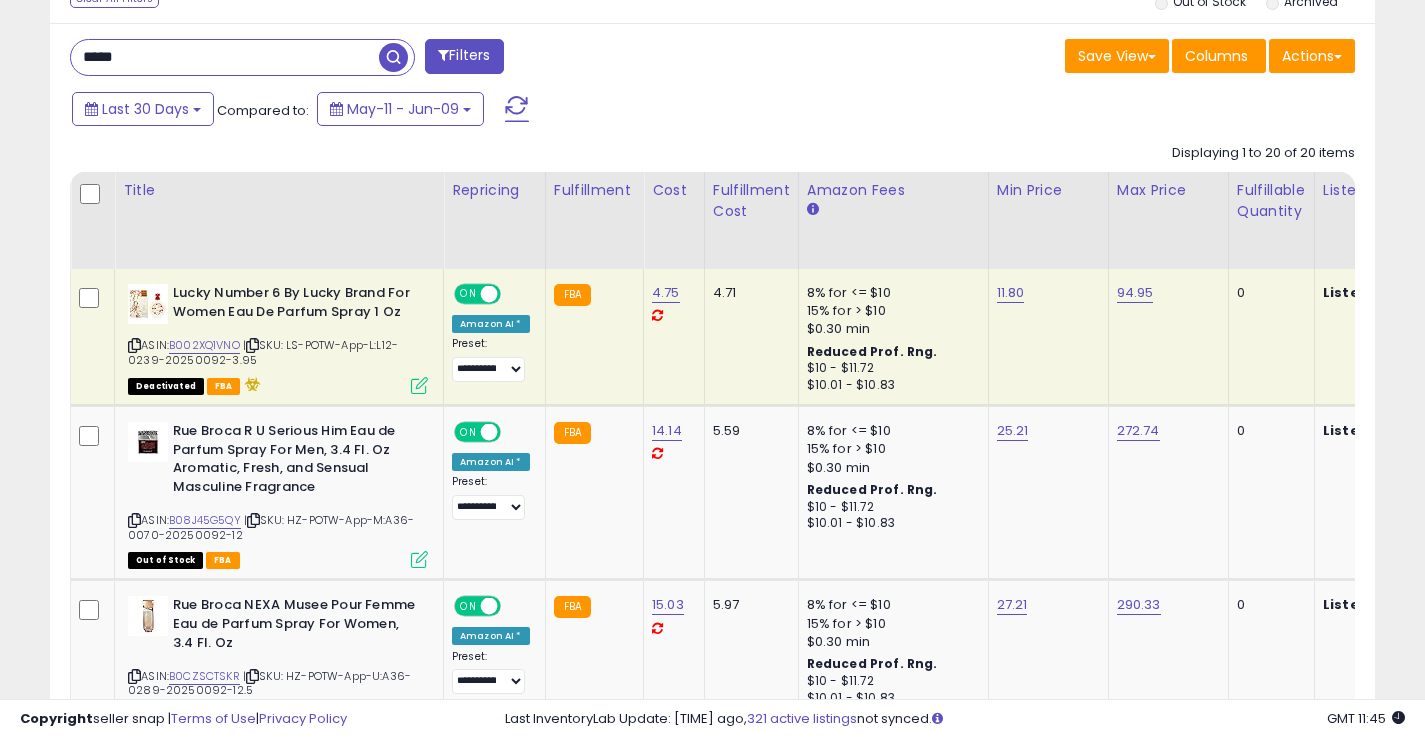 click on "*****" at bounding box center (225, 57) 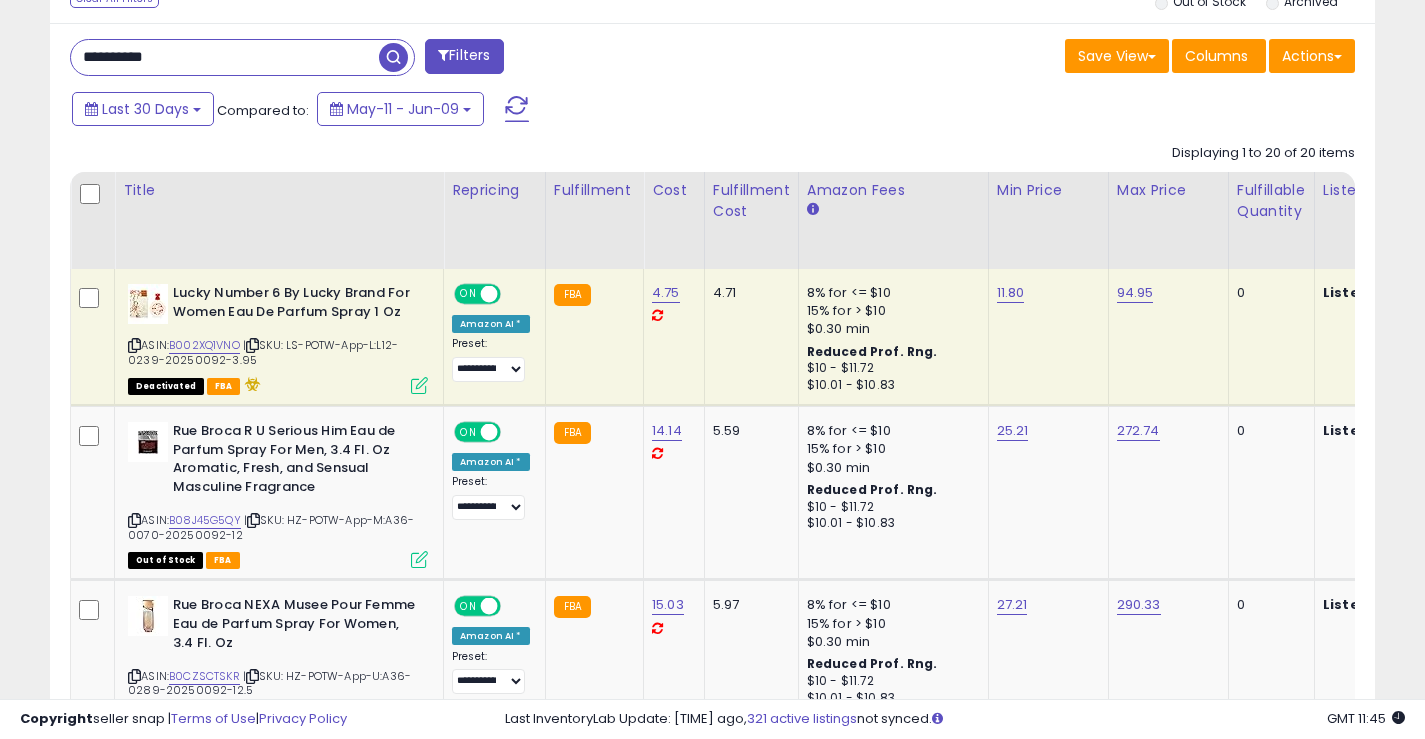 type on "**********" 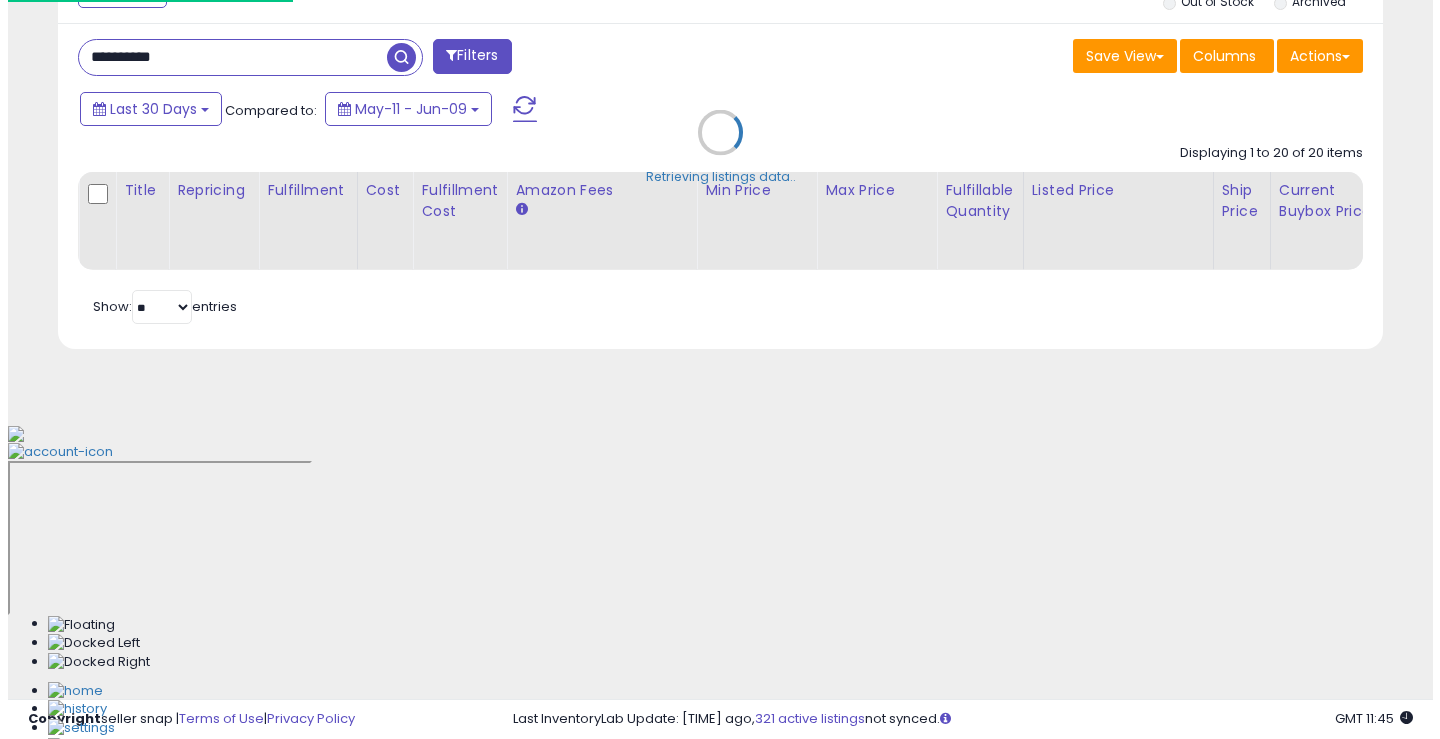 scroll, scrollTop: 499, scrollLeft: 0, axis: vertical 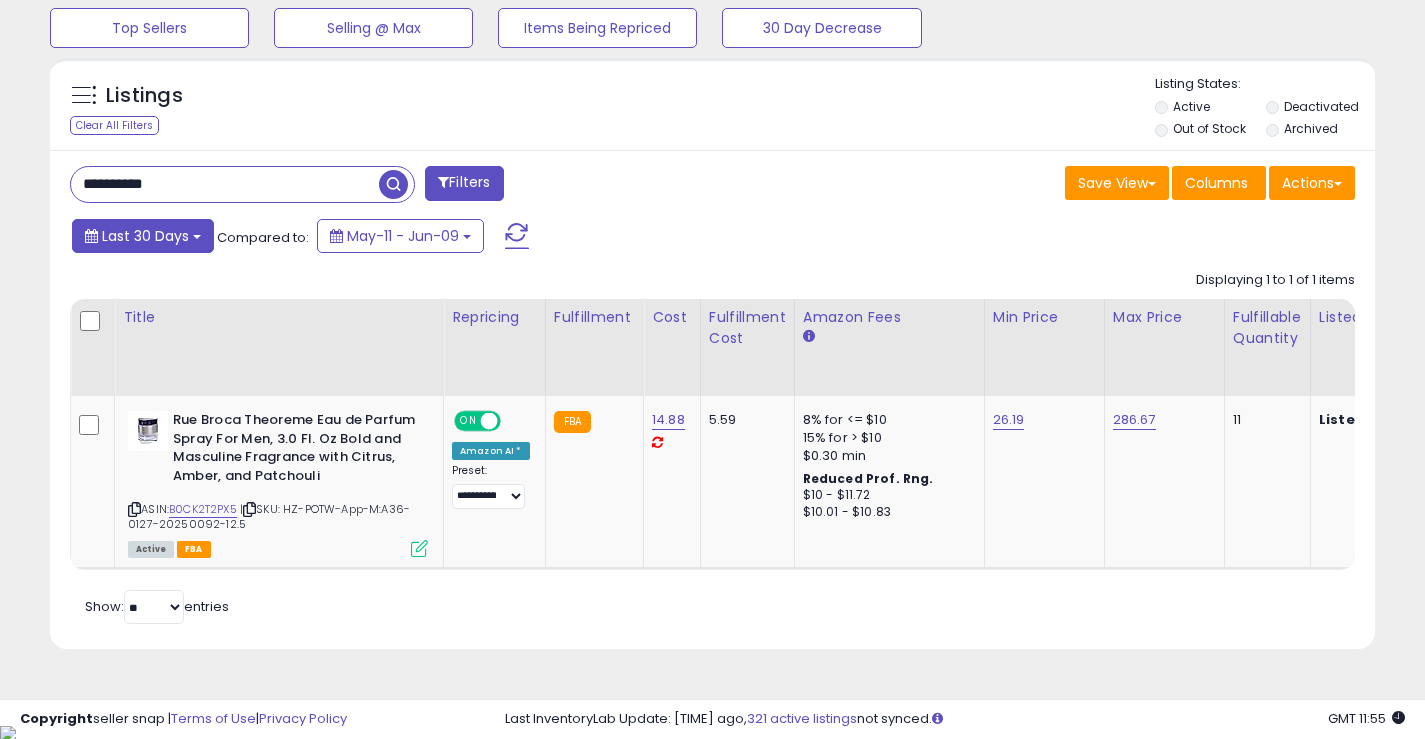 click on "Last 30 Days" at bounding box center (145, 236) 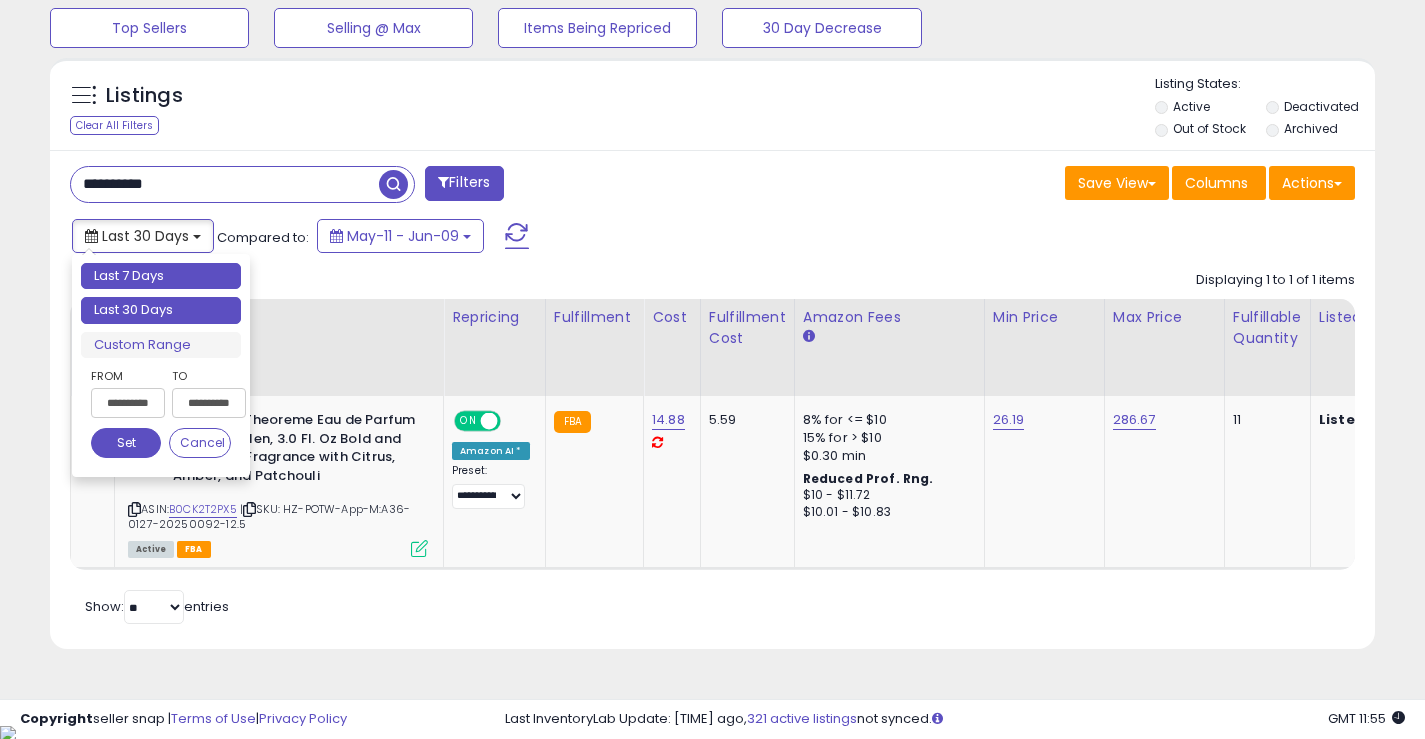 type on "**********" 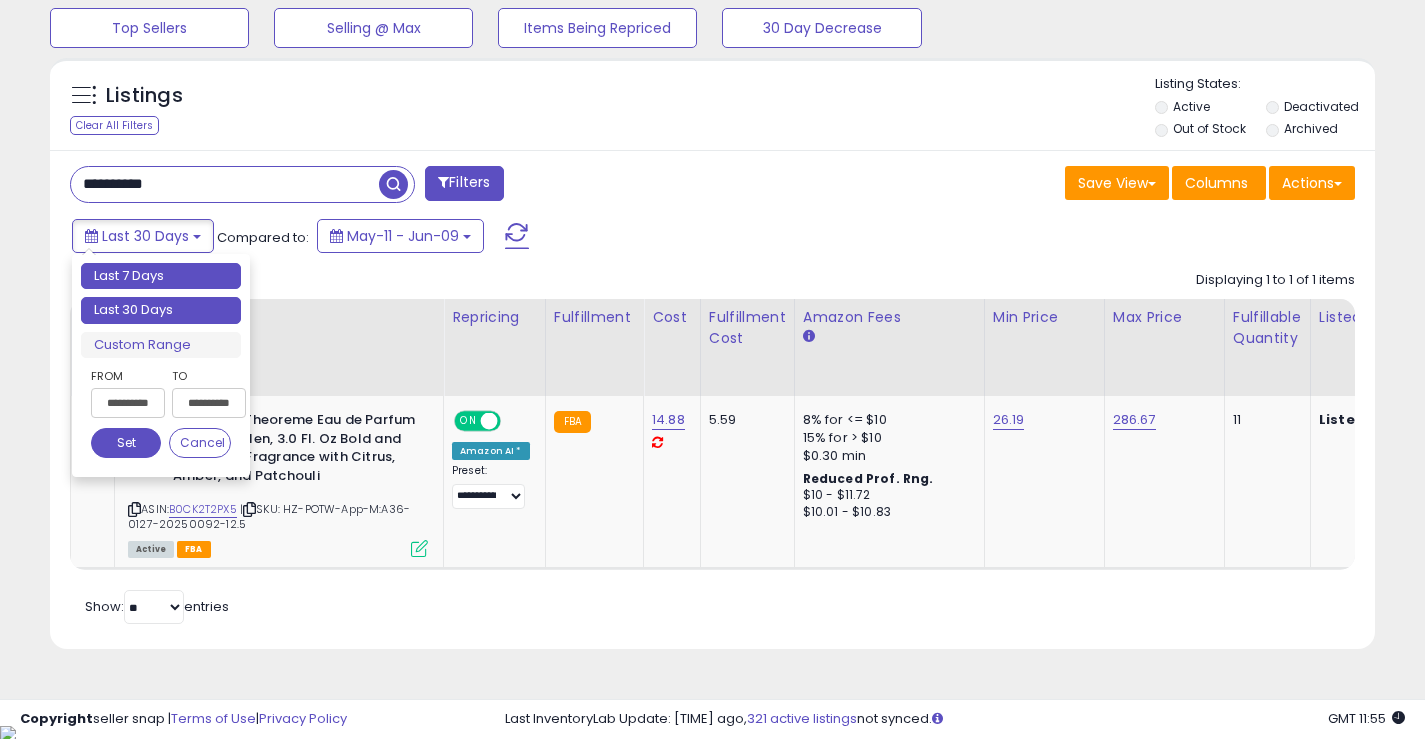 click on "Last 7 Days" at bounding box center [161, 276] 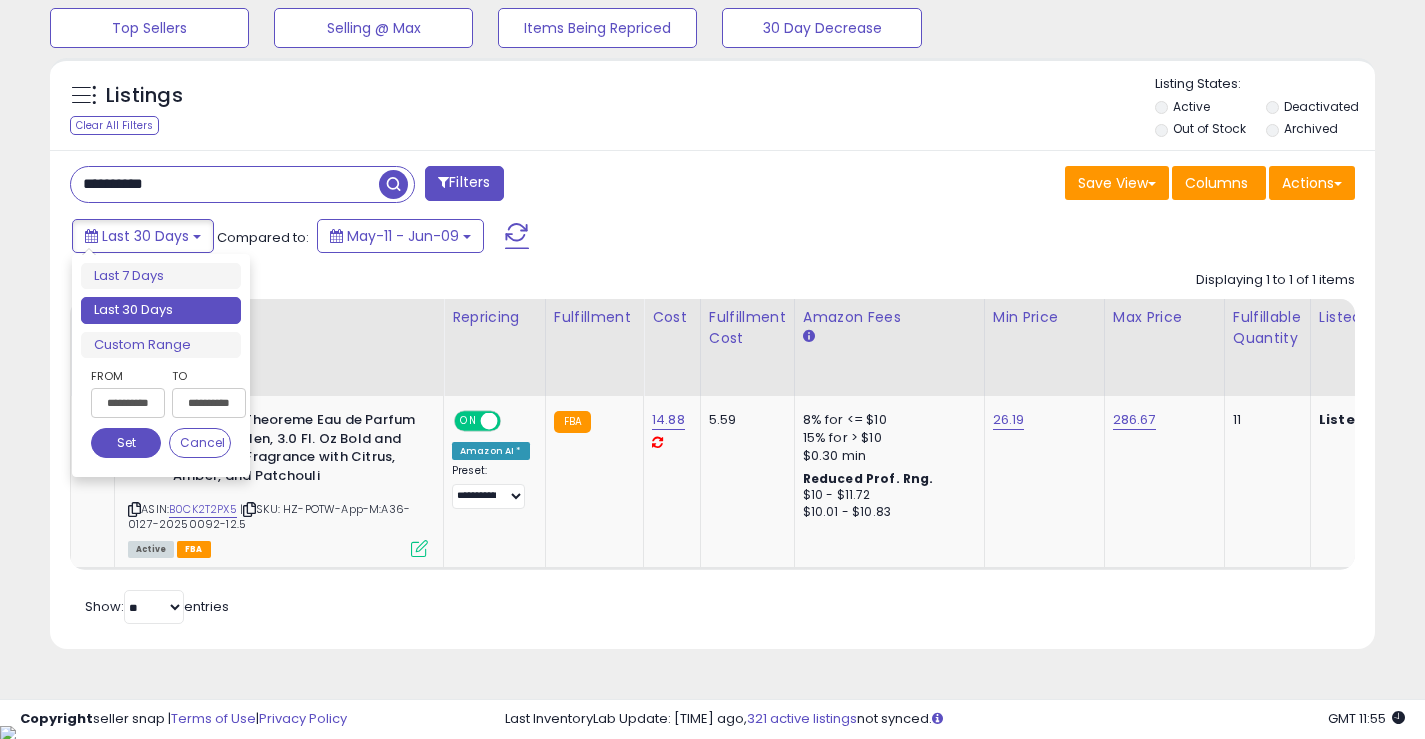 scroll, scrollTop: 666, scrollLeft: 0, axis: vertical 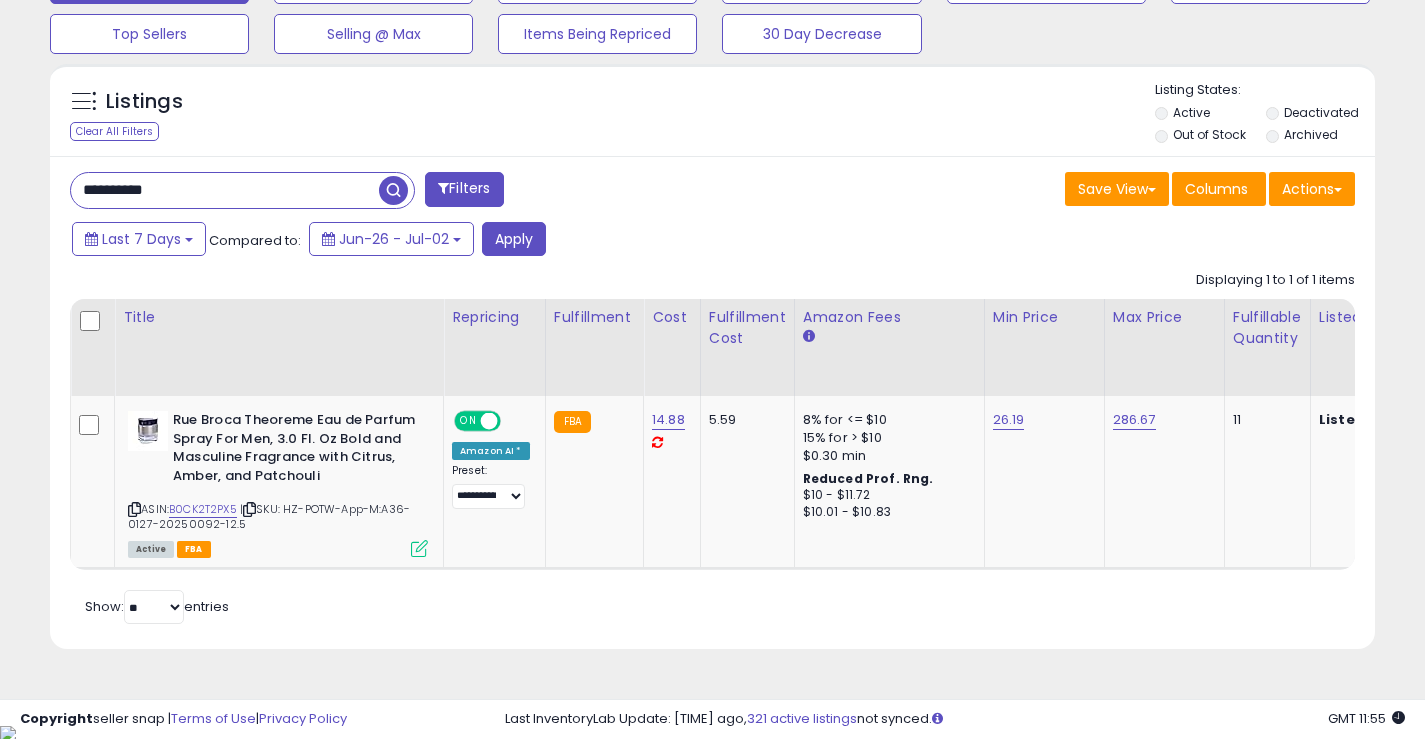 click on "**********" at bounding box center (225, 190) 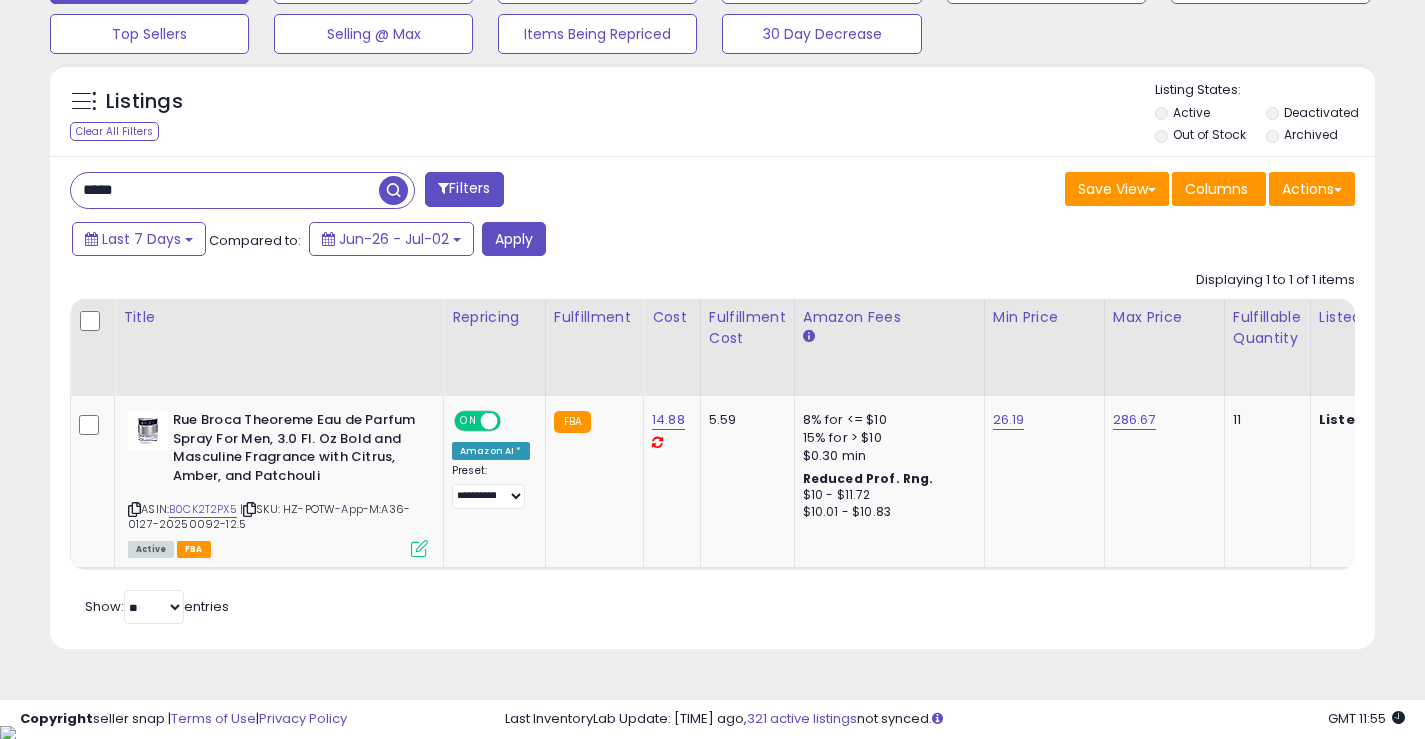 click at bounding box center (393, 190) 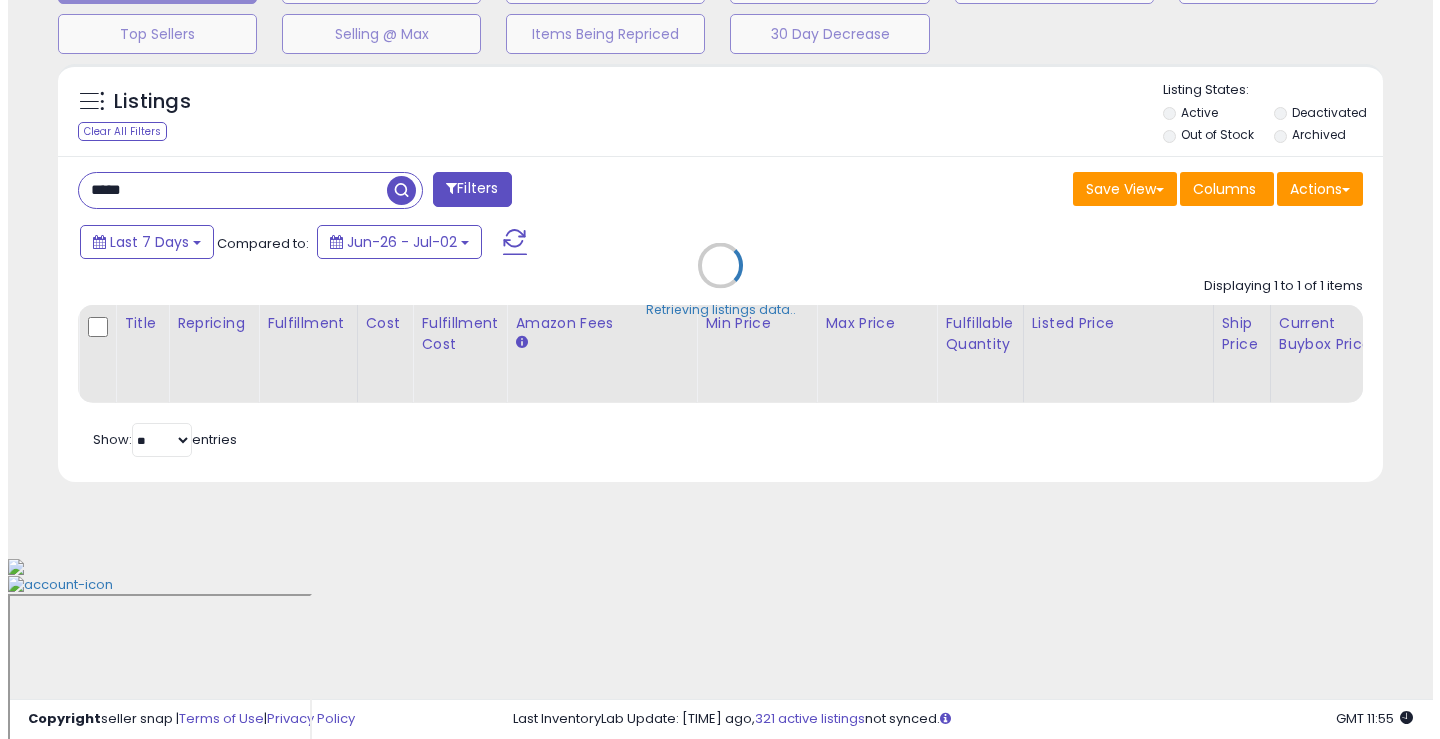 scroll, scrollTop: 499, scrollLeft: 0, axis: vertical 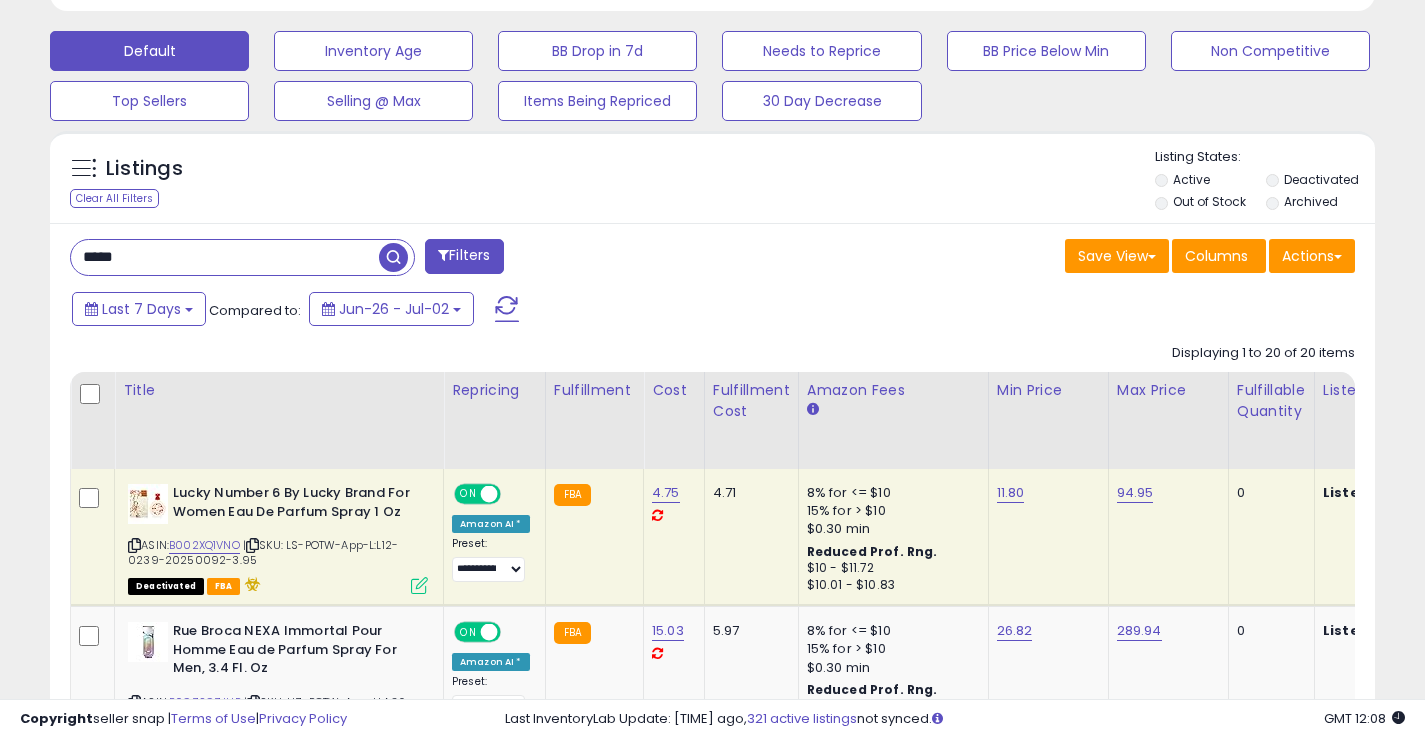 click on "*****
Filters
Save View
Save As New View
Update Current View" at bounding box center (712, 1893) 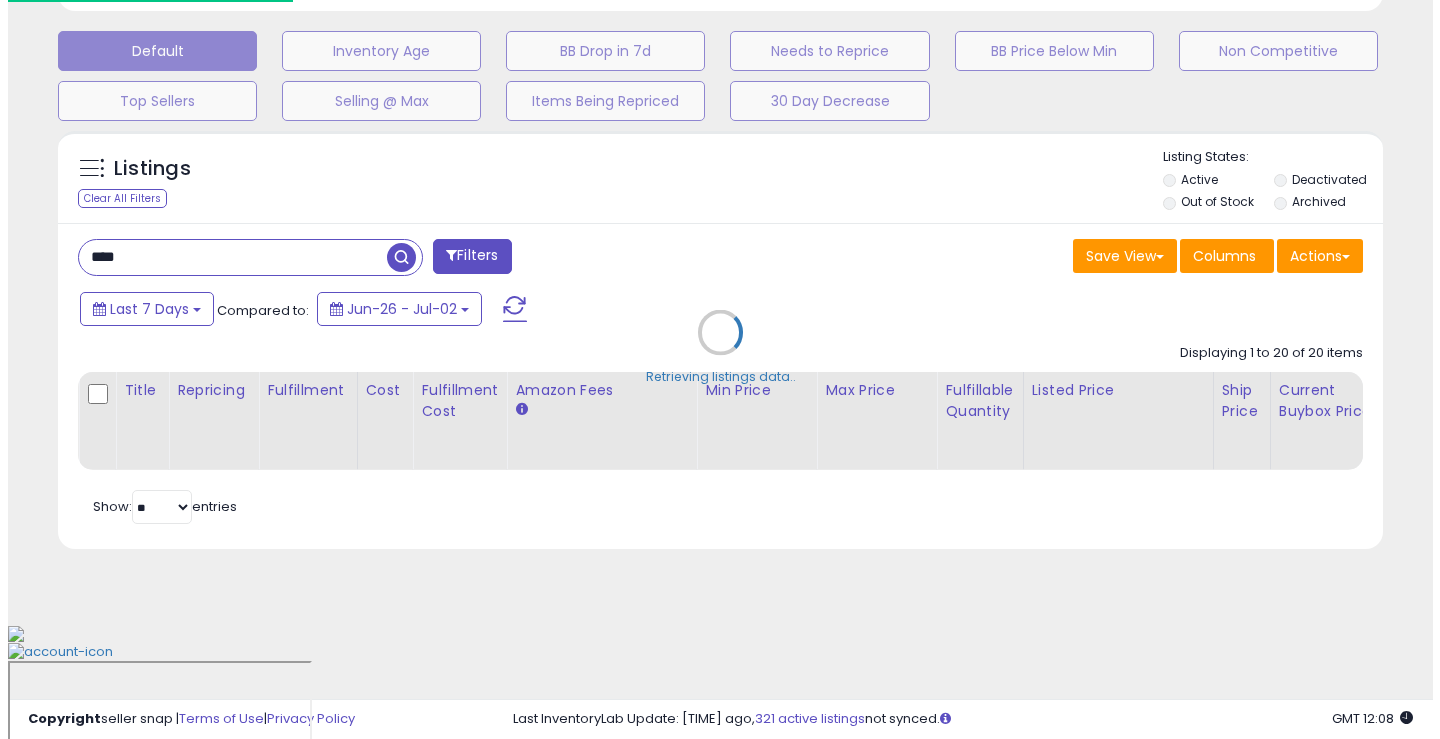 scroll, scrollTop: 499, scrollLeft: 0, axis: vertical 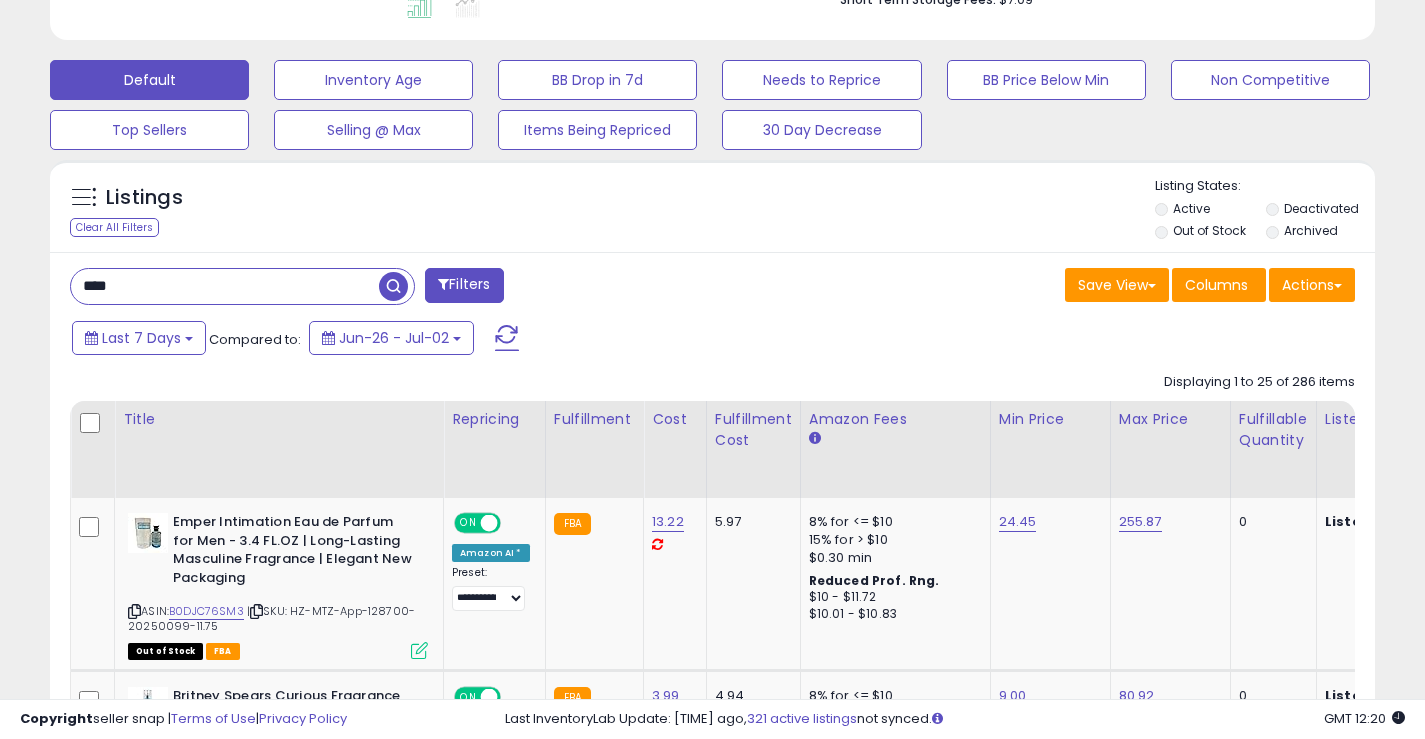 click on "****" at bounding box center (225, 286) 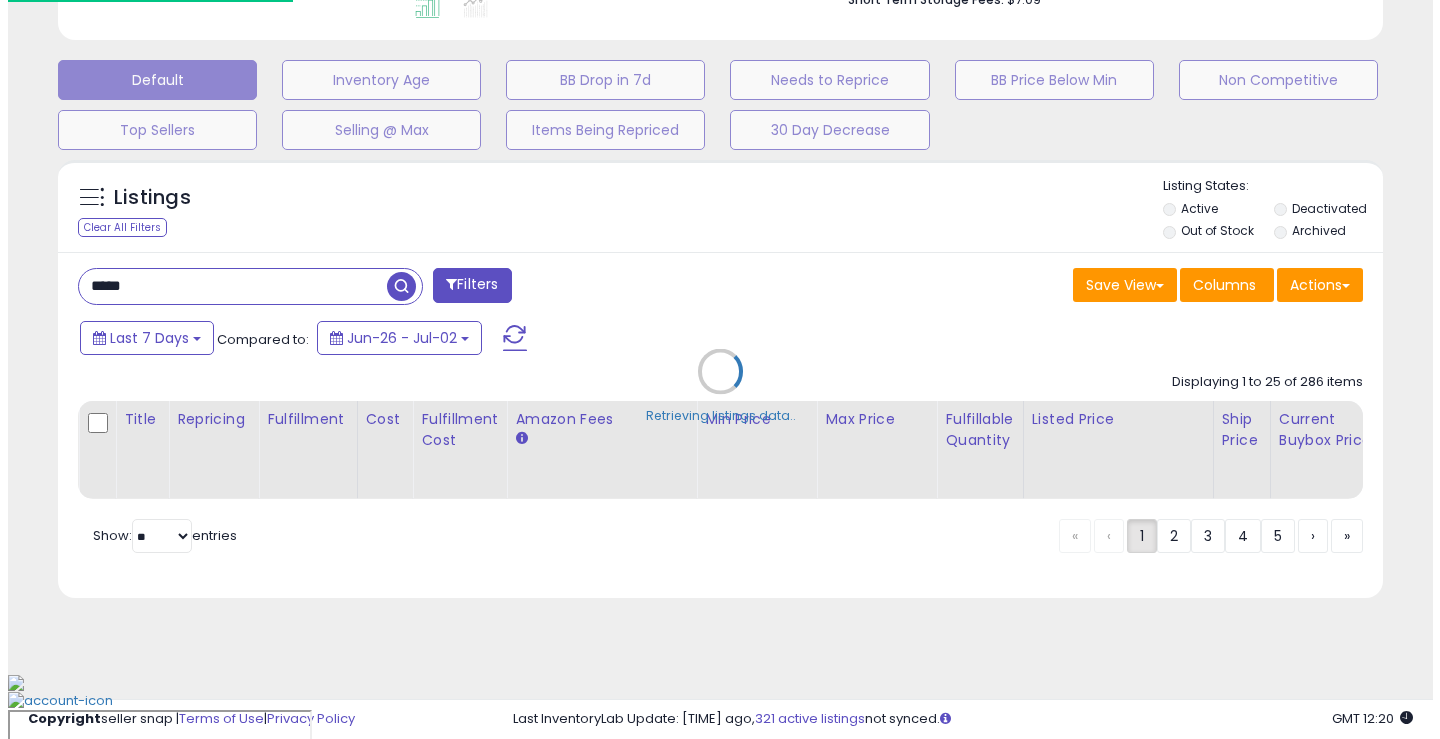 scroll, scrollTop: 519, scrollLeft: 0, axis: vertical 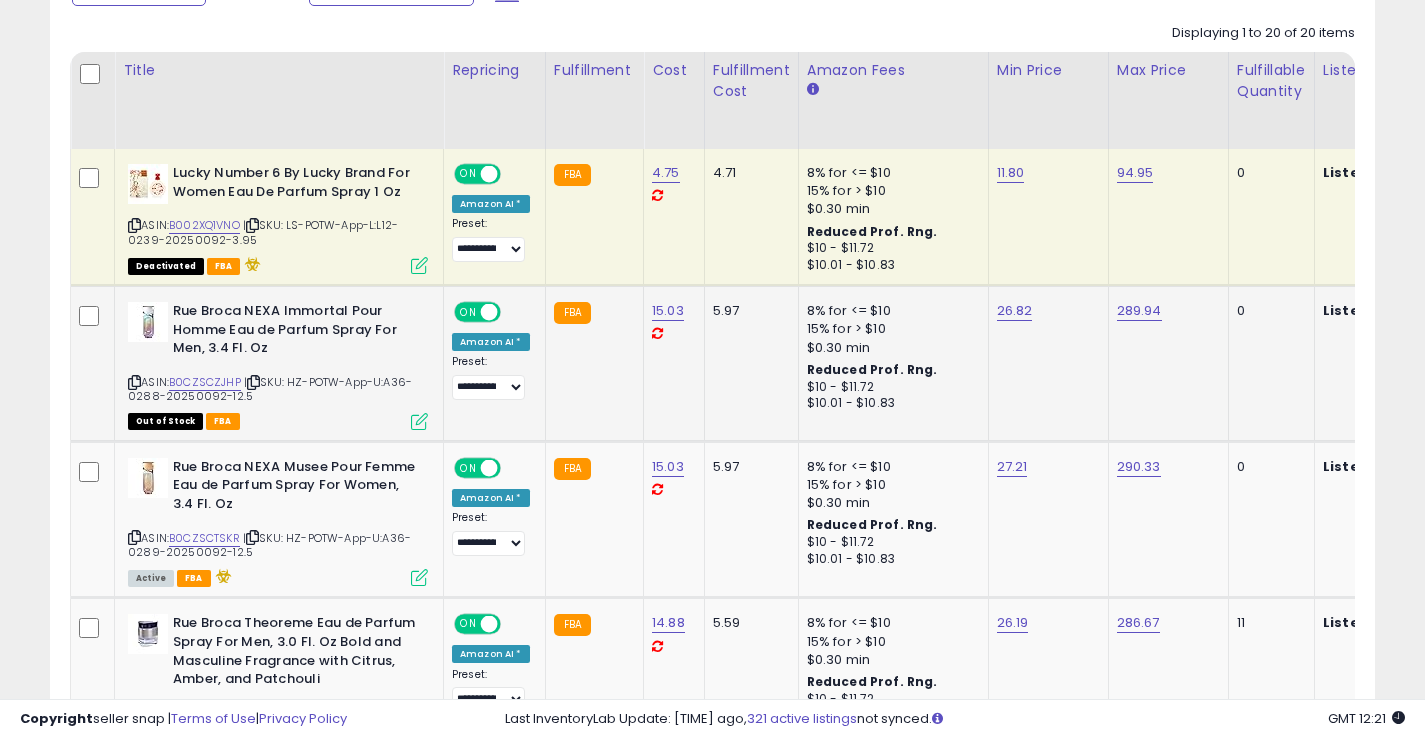 click at bounding box center (134, 382) 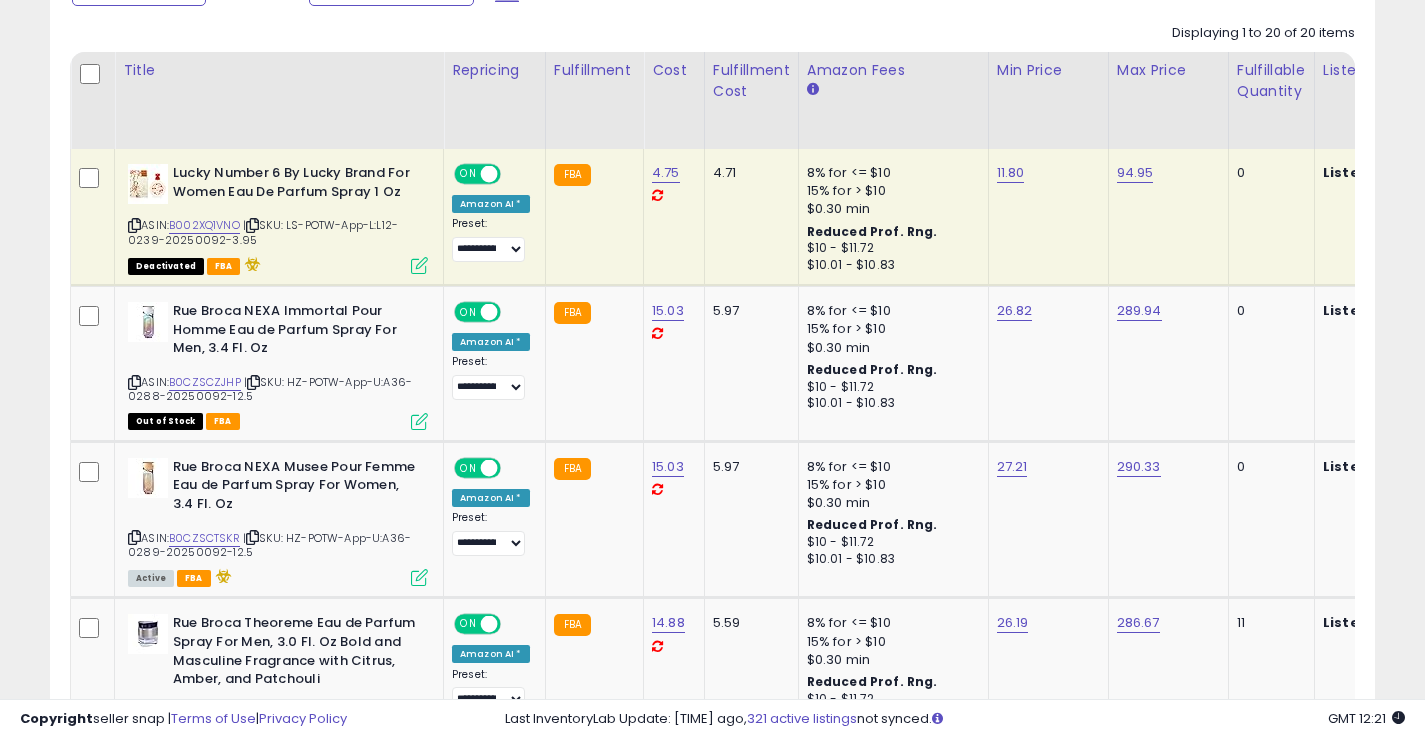 scroll, scrollTop: 0, scrollLeft: 538, axis: horizontal 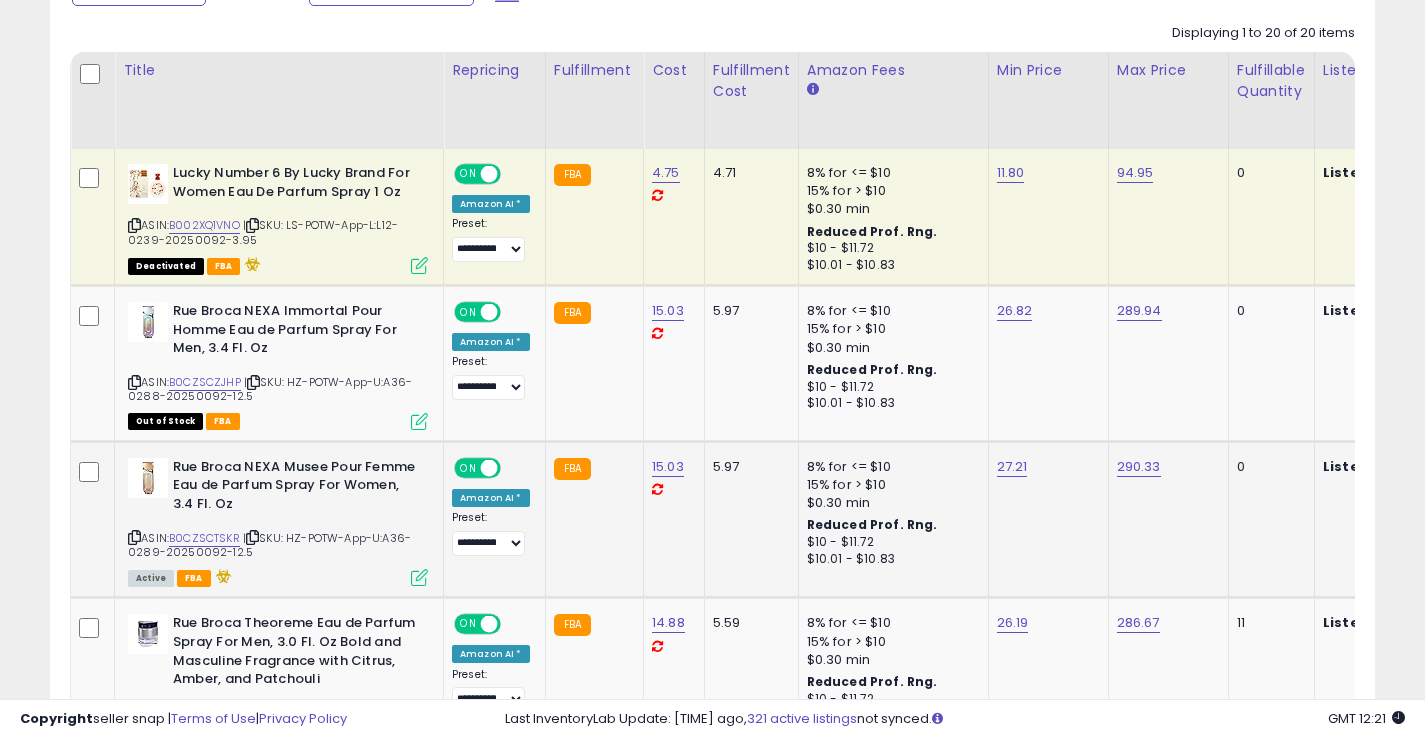click at bounding box center (134, 537) 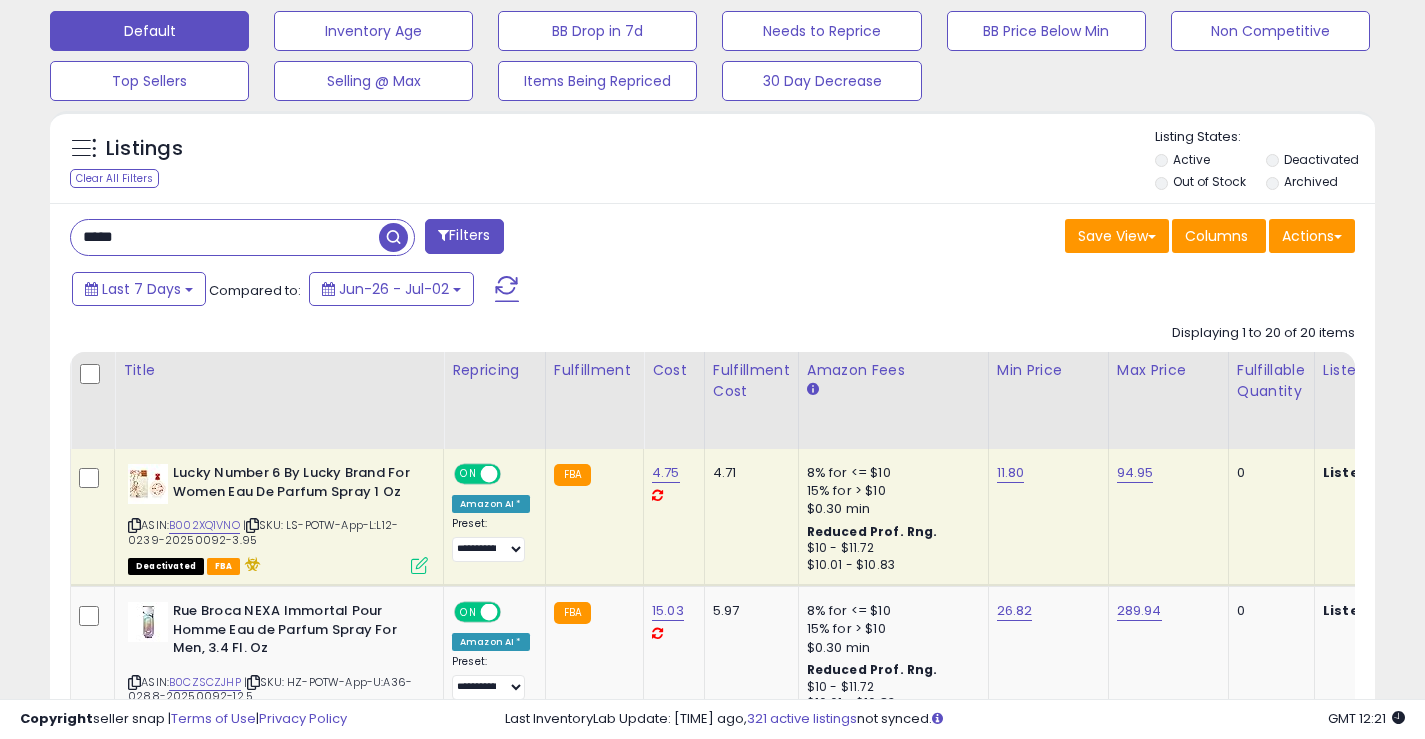 click on "*****" at bounding box center [225, 237] 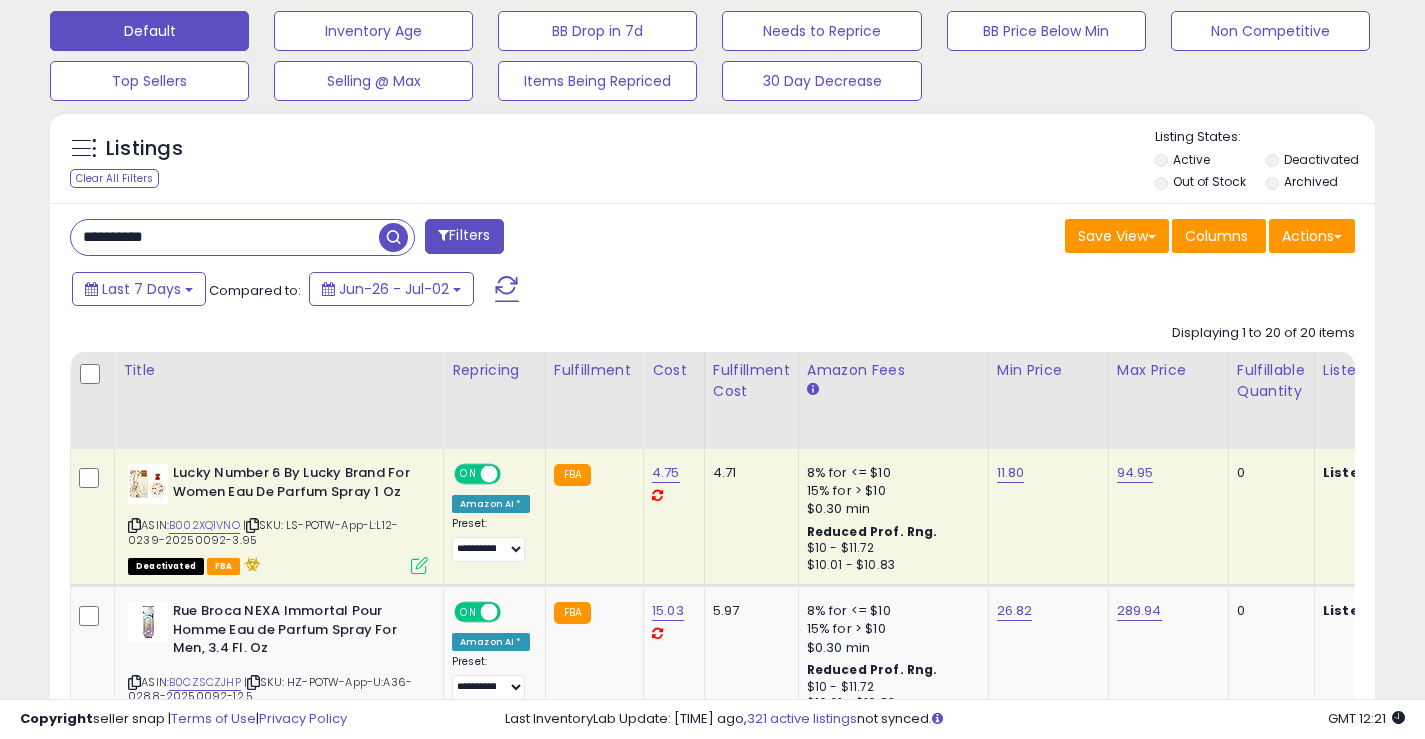 type on "**********" 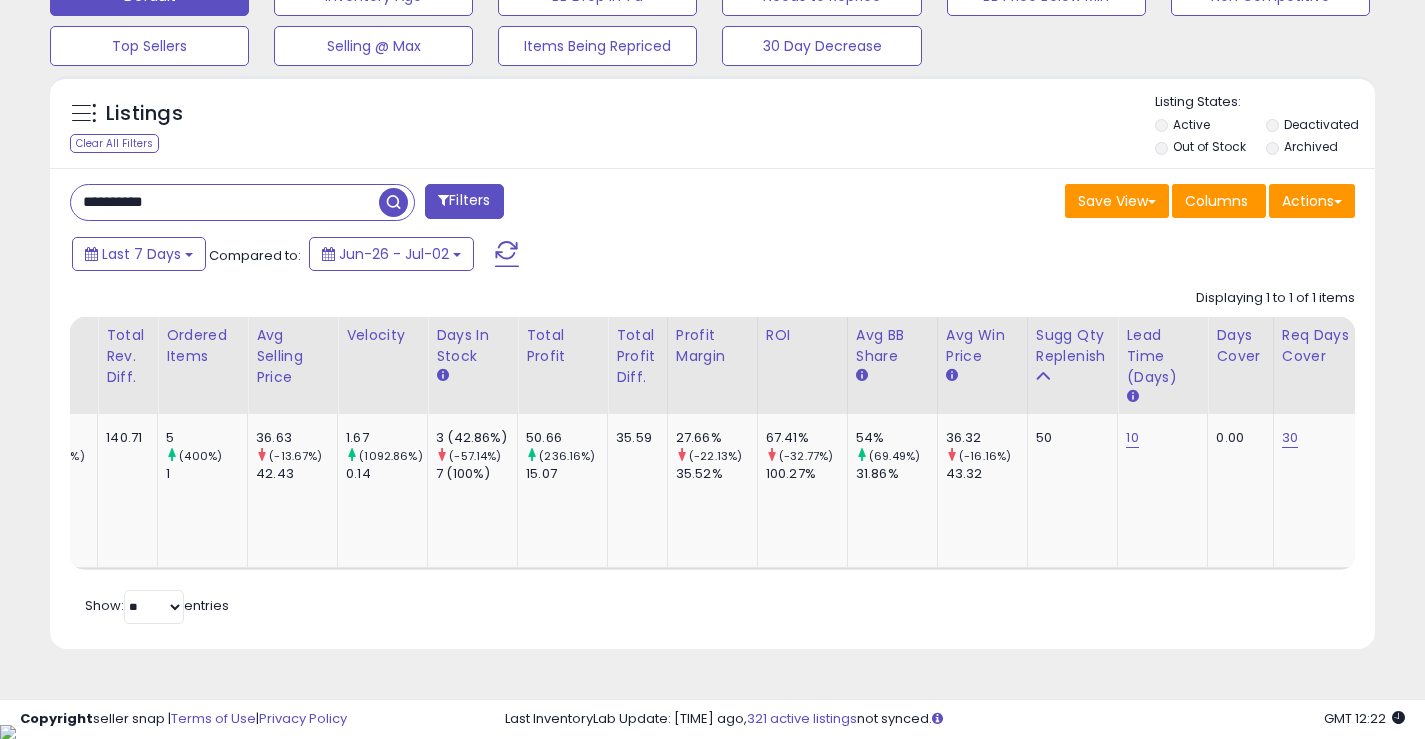 type 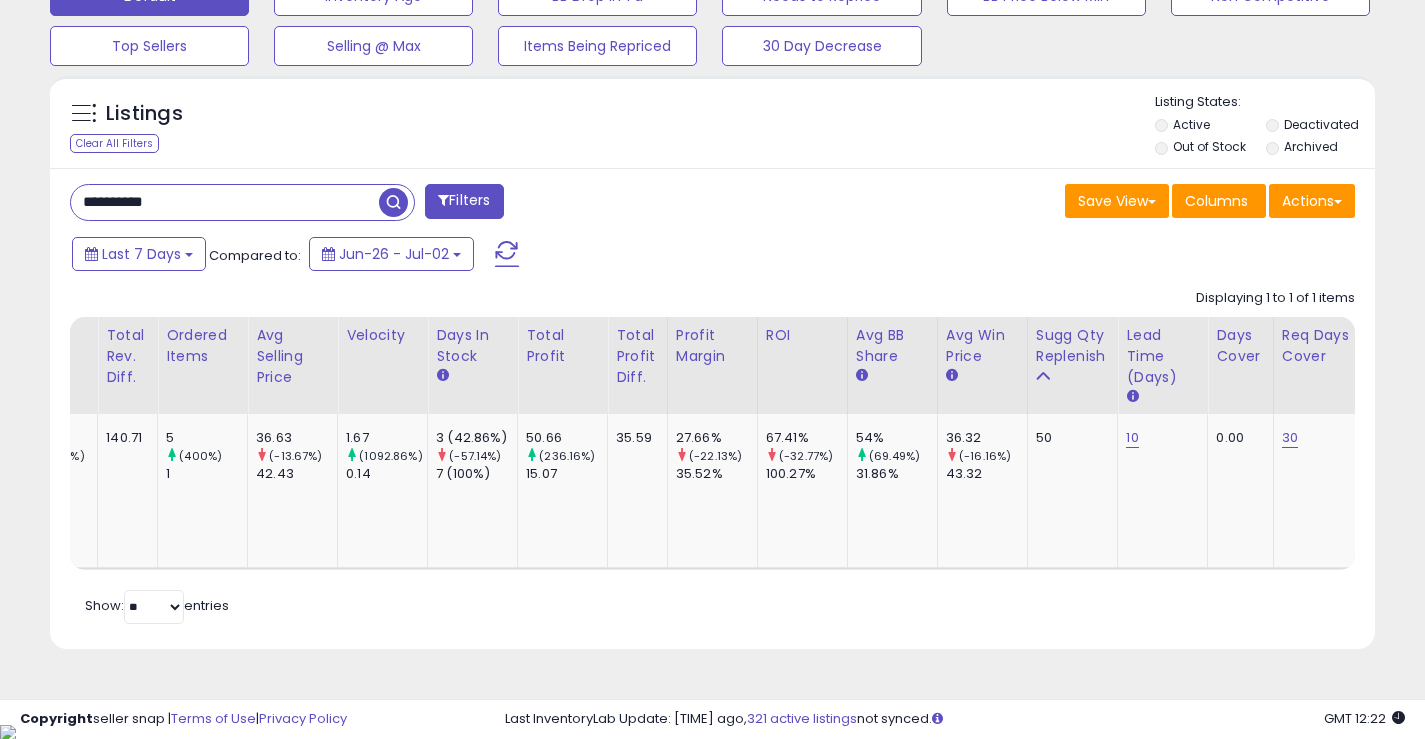 click on "**********" at bounding box center (225, 202) 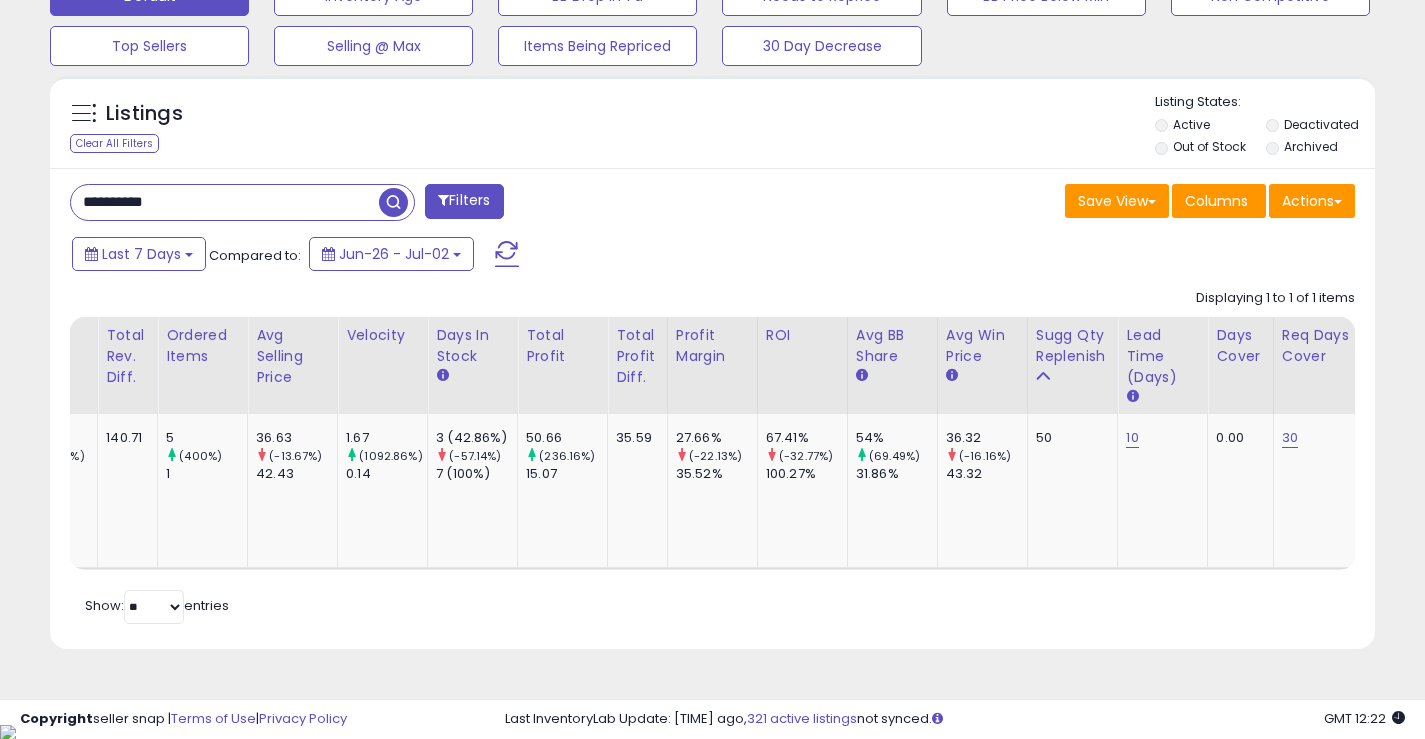 click on "**********" at bounding box center [225, 202] 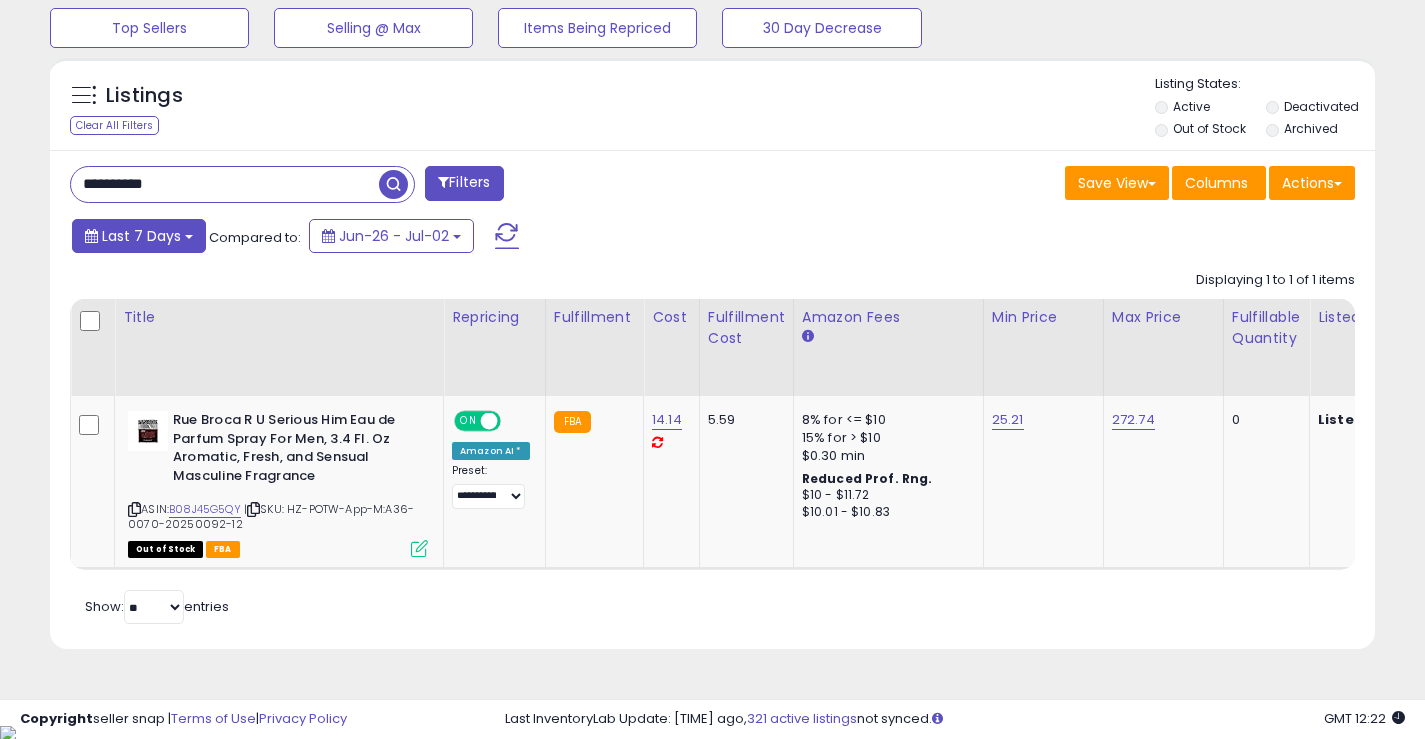 click on "Last 7 Days" at bounding box center [141, 236] 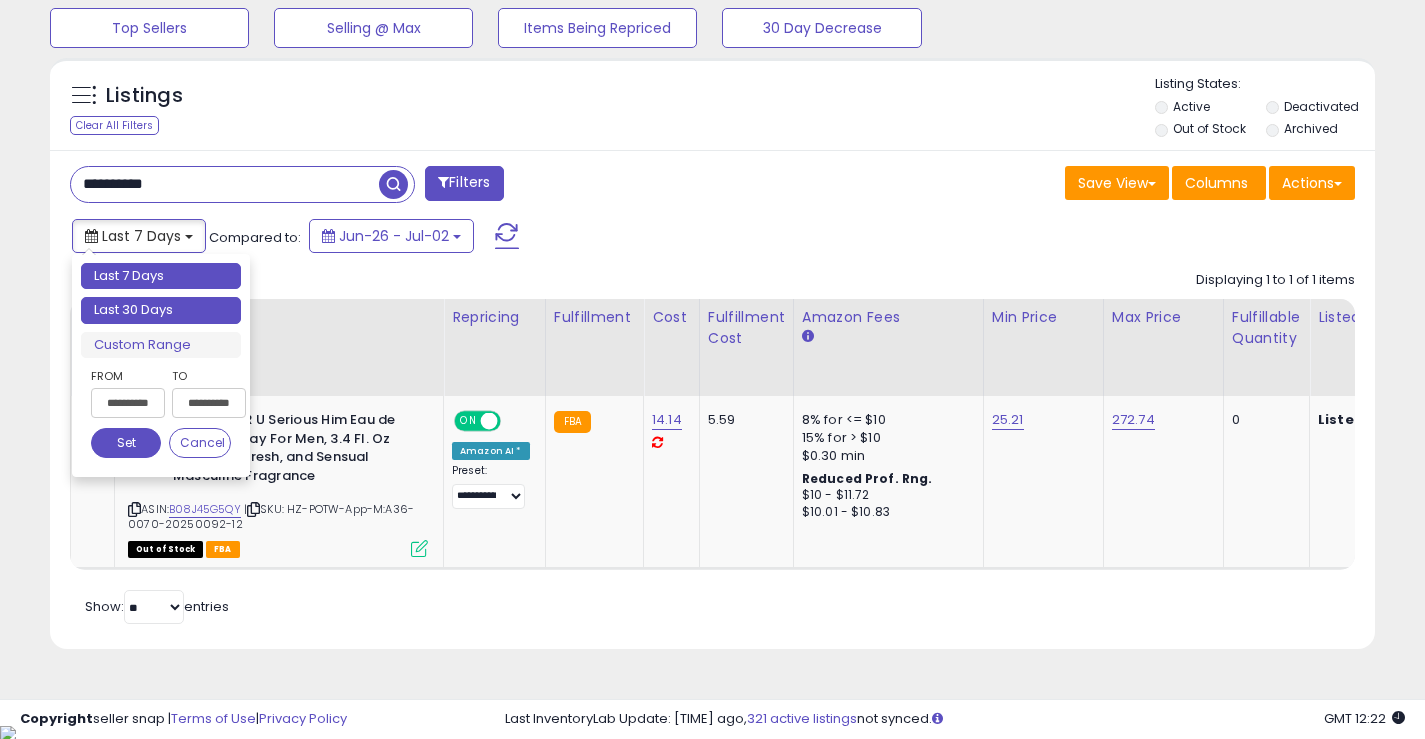 type on "**********" 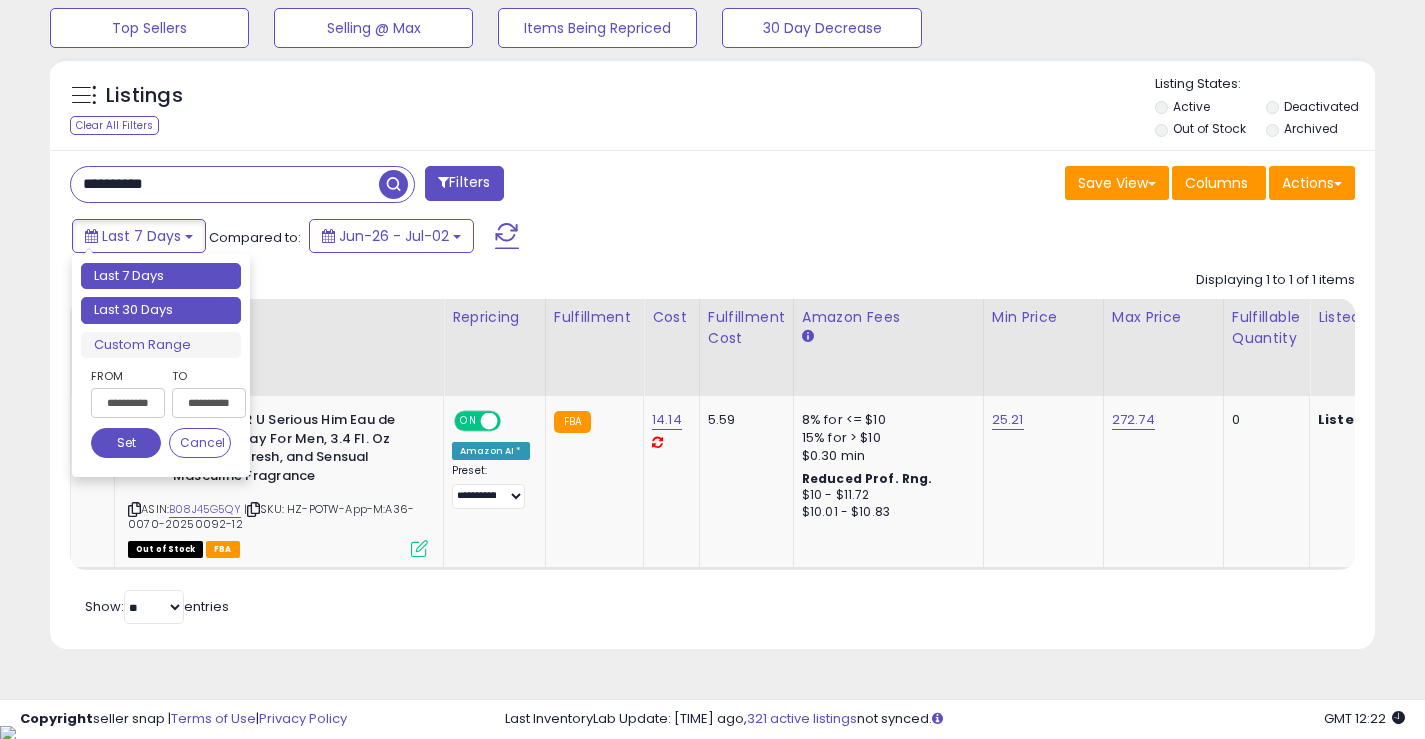 click on "Last 30 Days" at bounding box center (161, 310) 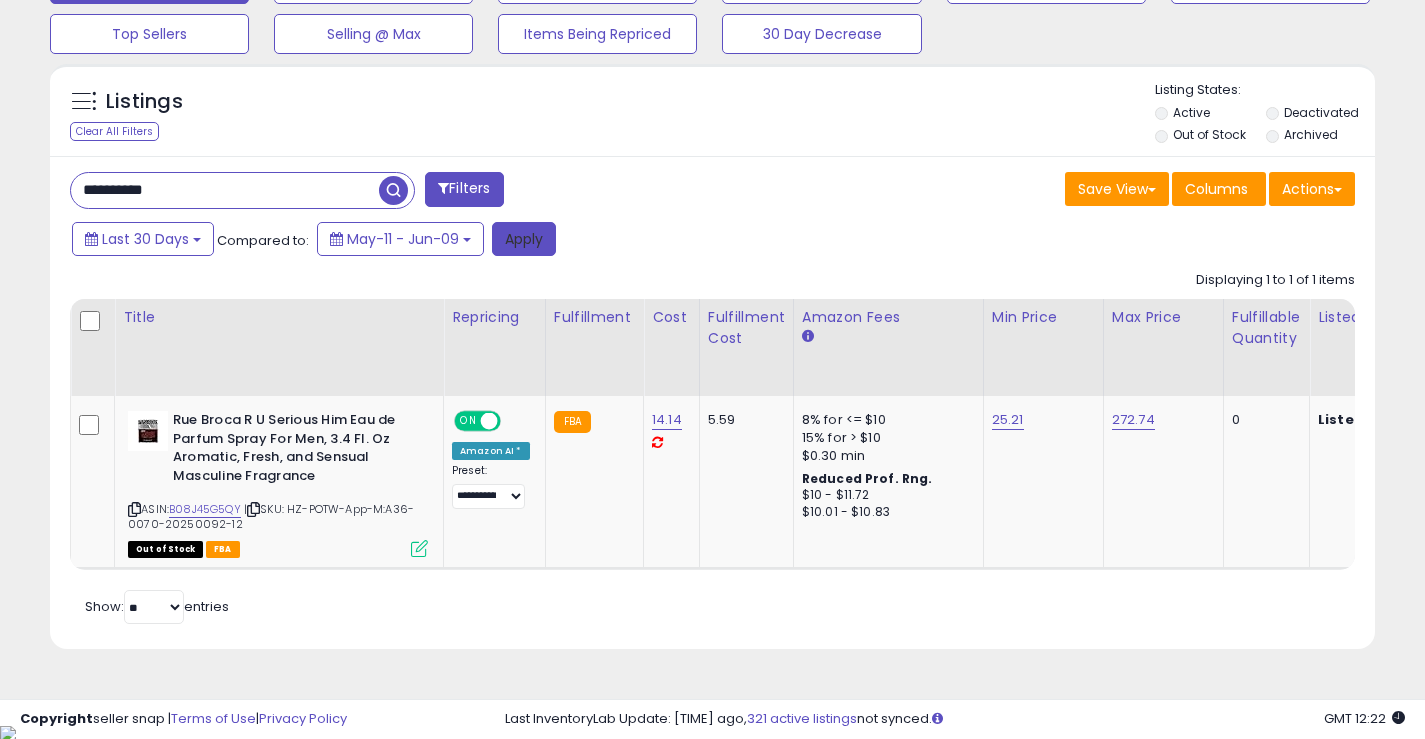 click on "Apply" at bounding box center (524, 239) 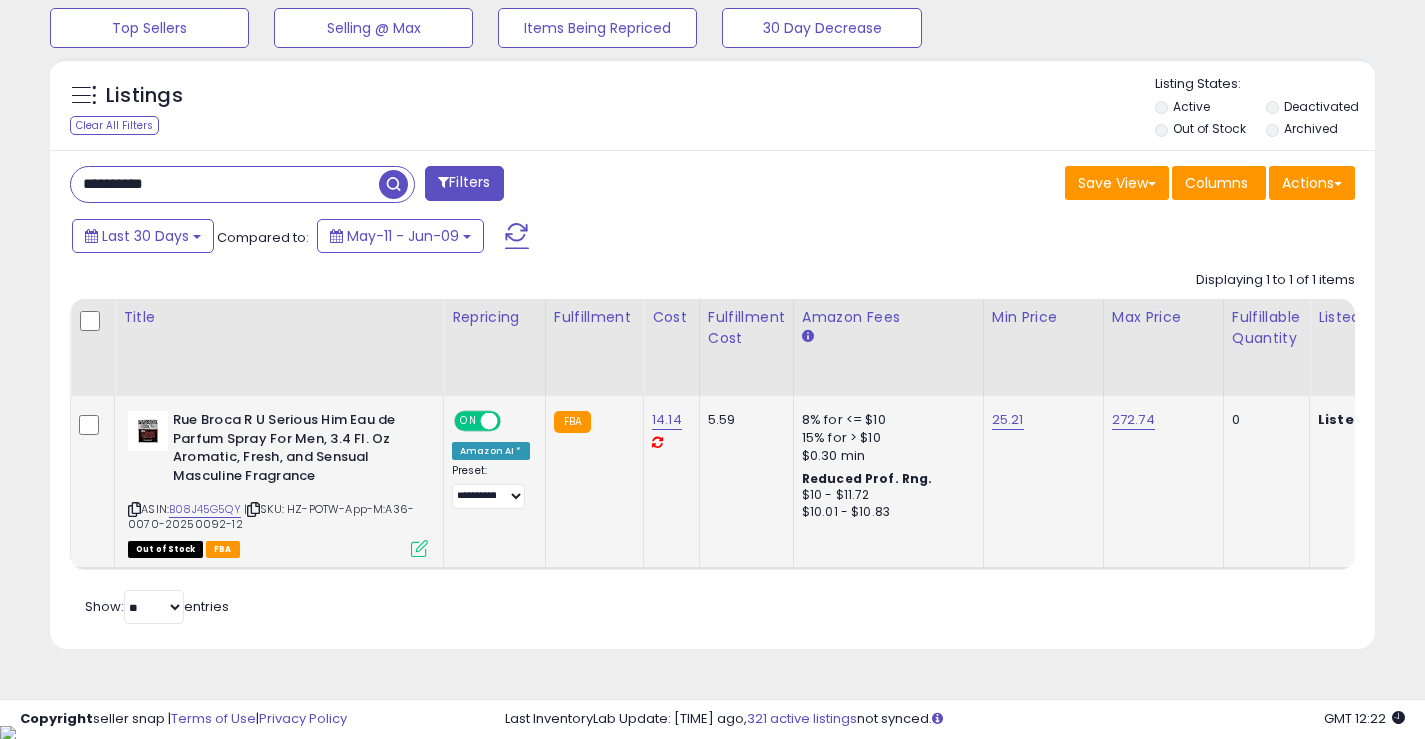 click at bounding box center (134, 509) 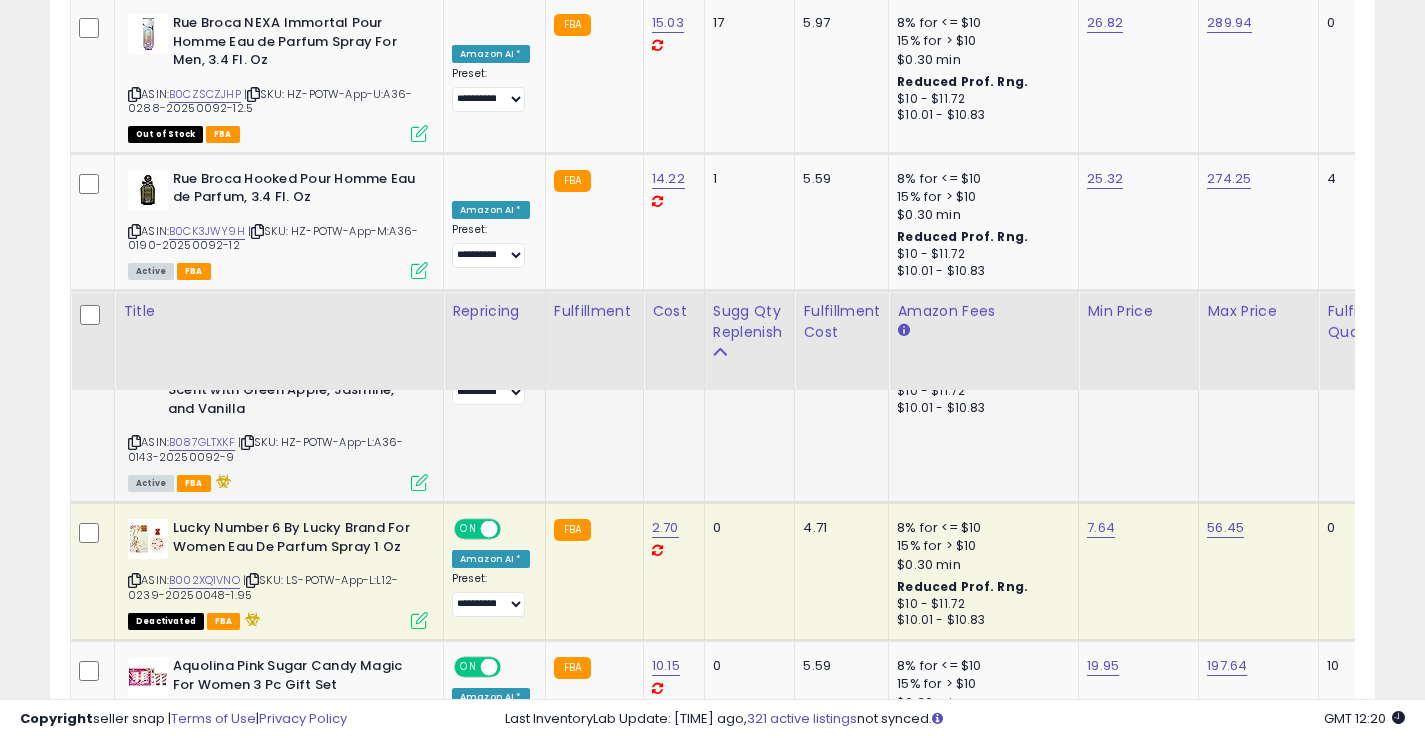 scroll, scrollTop: 1712, scrollLeft: 0, axis: vertical 